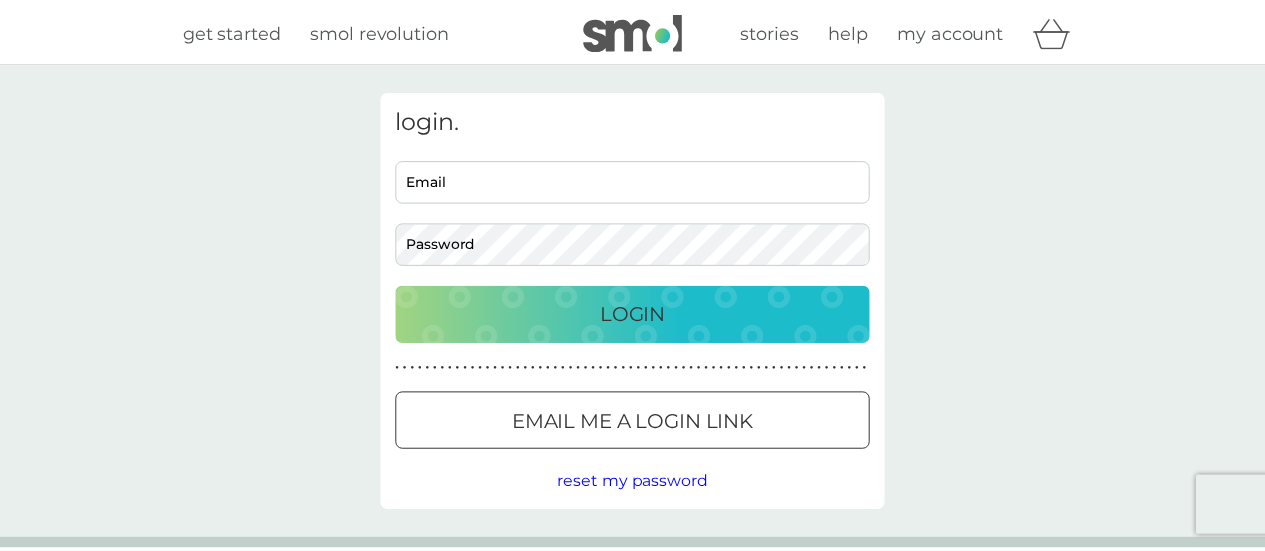 scroll, scrollTop: 0, scrollLeft: 0, axis: both 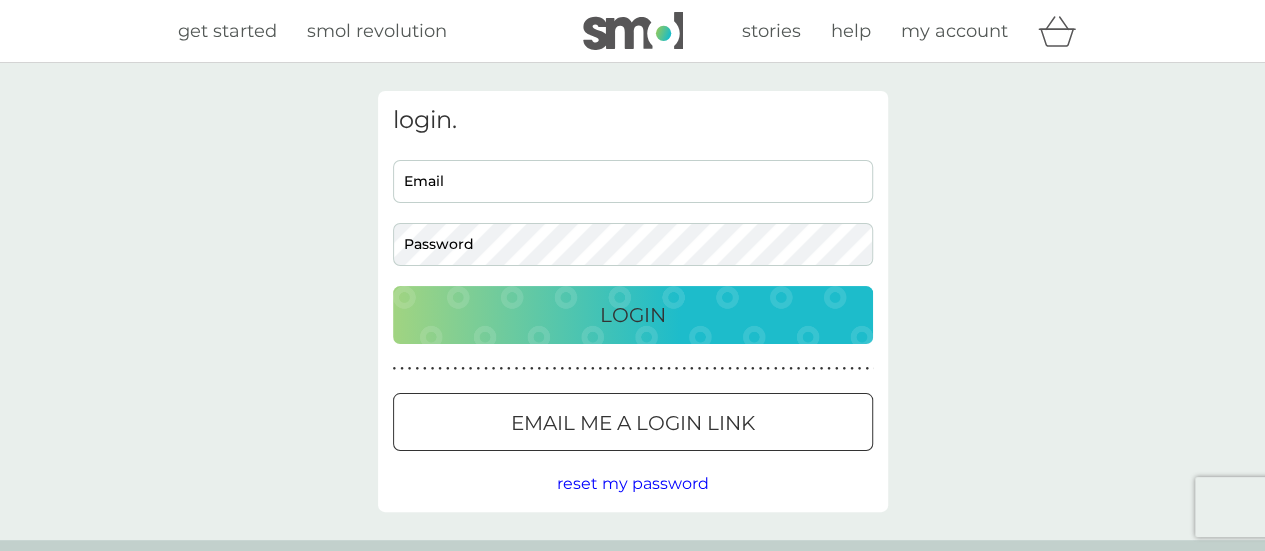 type on "[PERSON_NAME][EMAIL_ADDRESS][DOMAIN_NAME]" 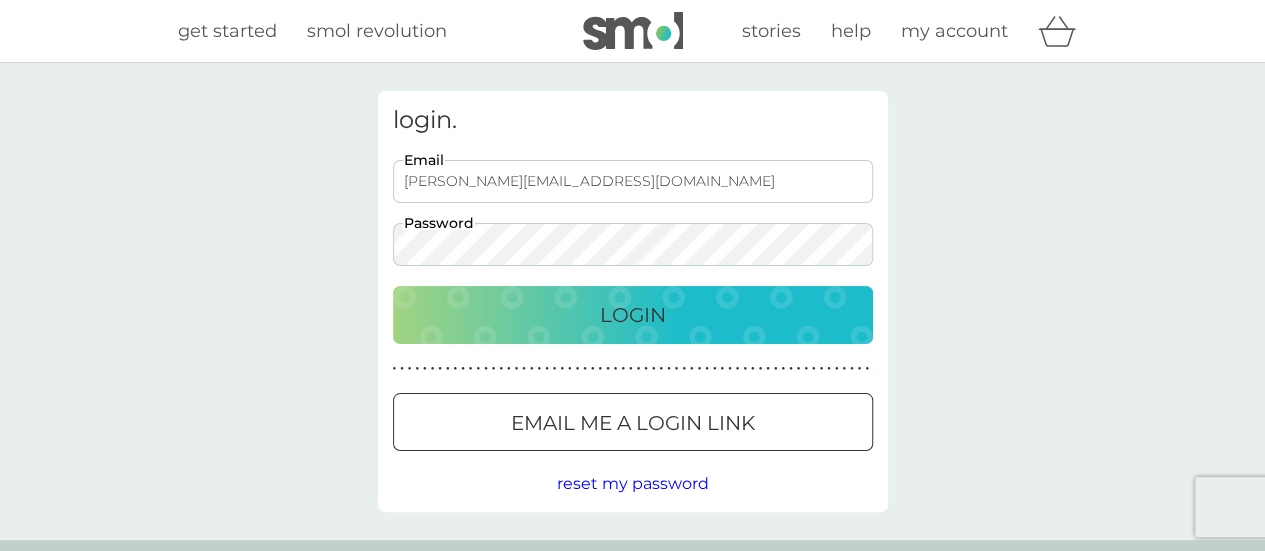 click on "Login" at bounding box center [633, 315] 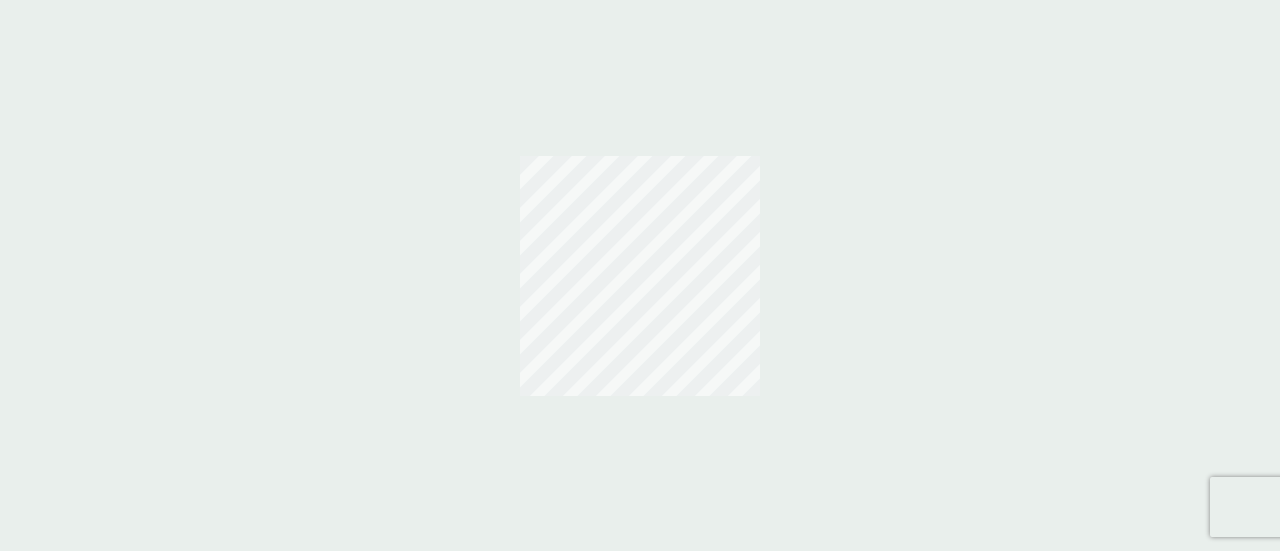 scroll, scrollTop: 0, scrollLeft: 0, axis: both 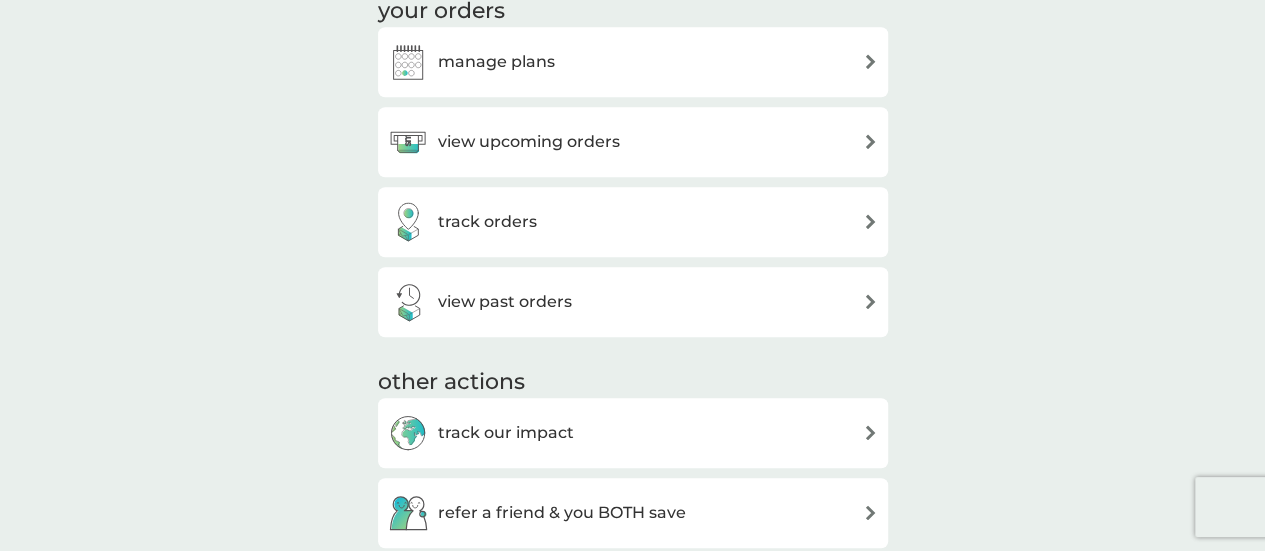 click on "view upcoming orders" at bounding box center [529, 142] 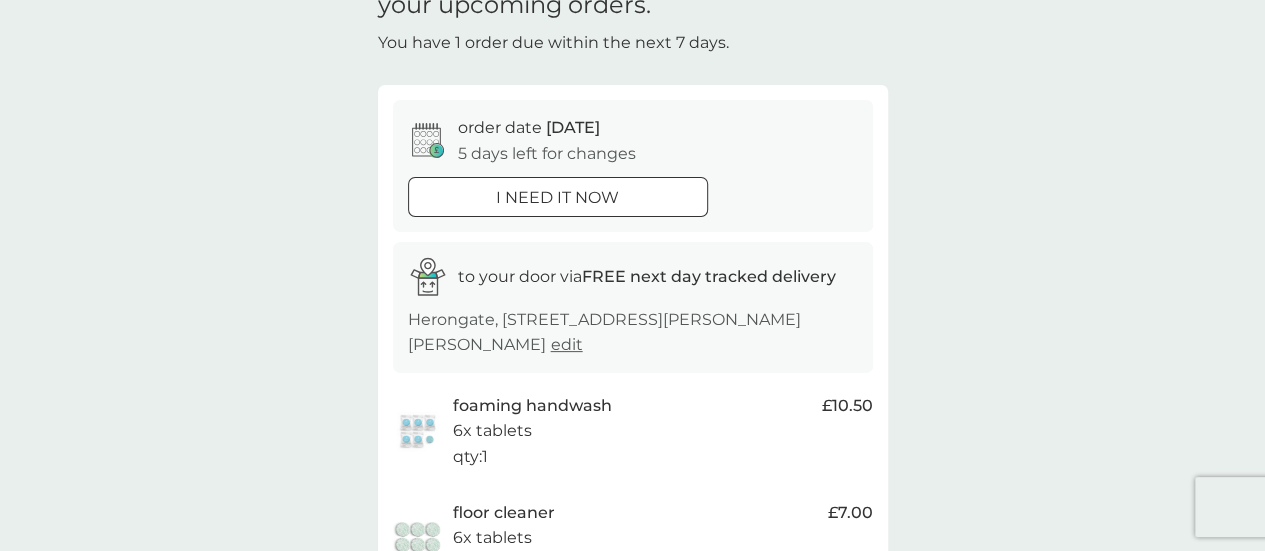 scroll, scrollTop: 500, scrollLeft: 0, axis: vertical 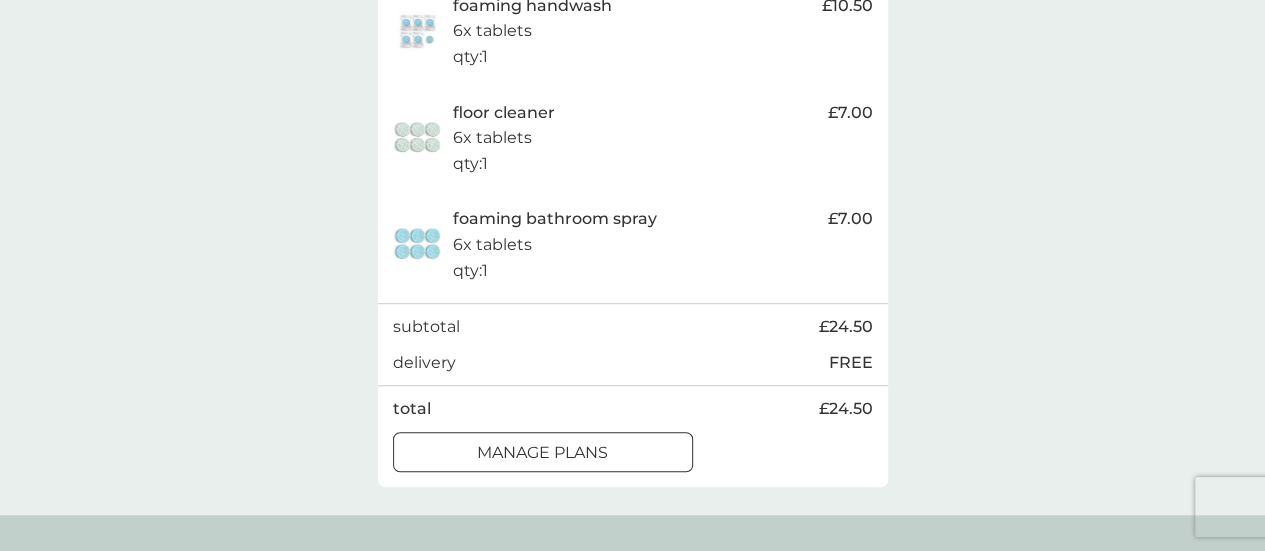 click on "manage plans" at bounding box center [542, 453] 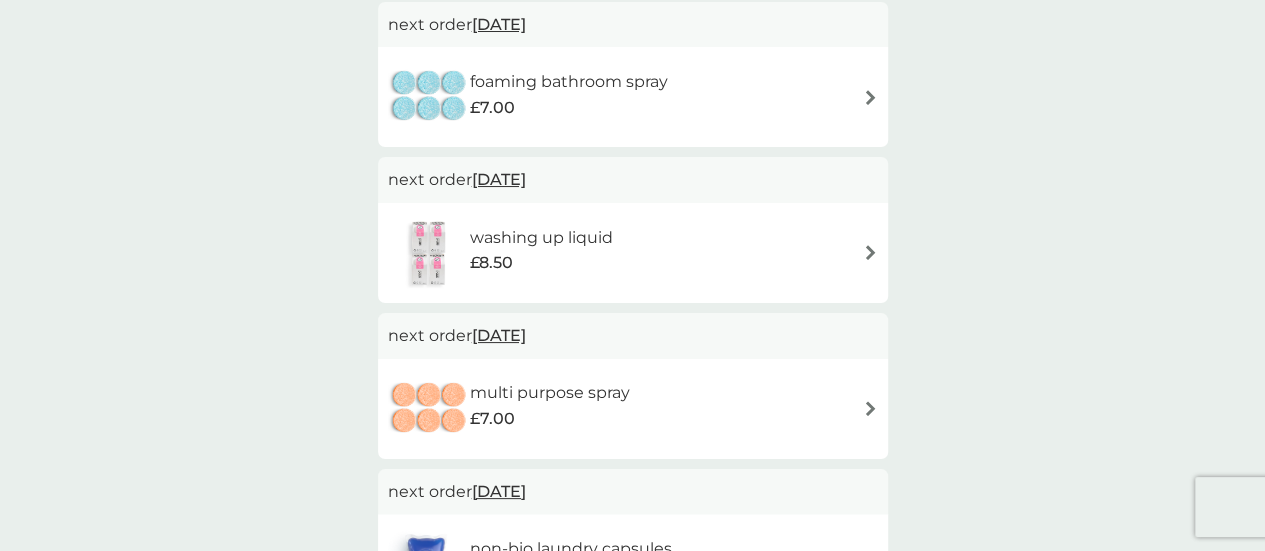 scroll, scrollTop: 0, scrollLeft: 0, axis: both 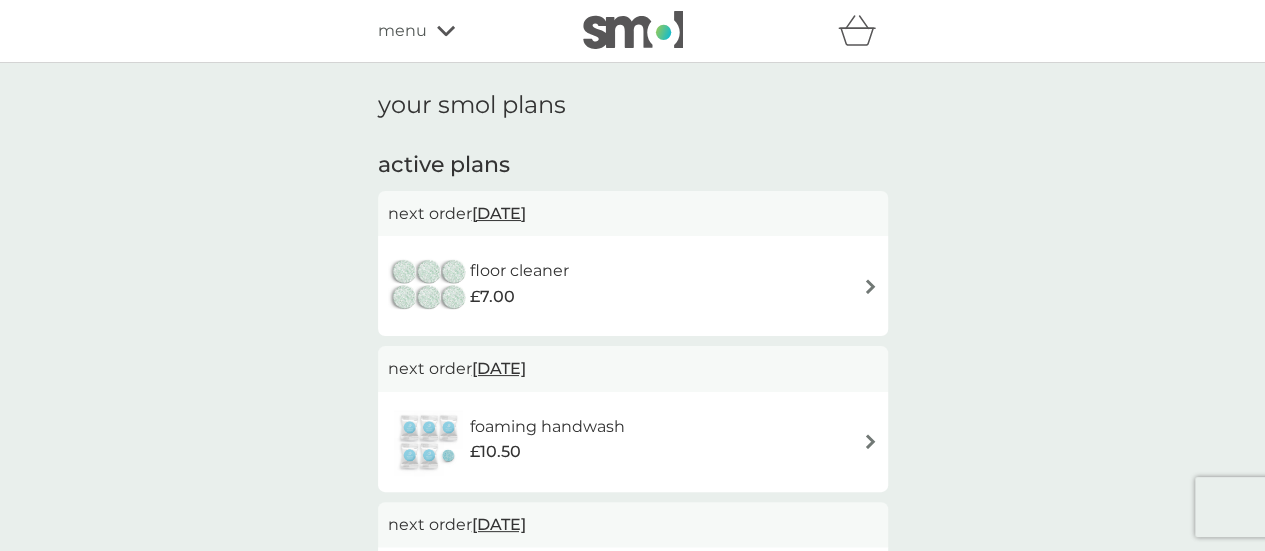 click at bounding box center [870, 286] 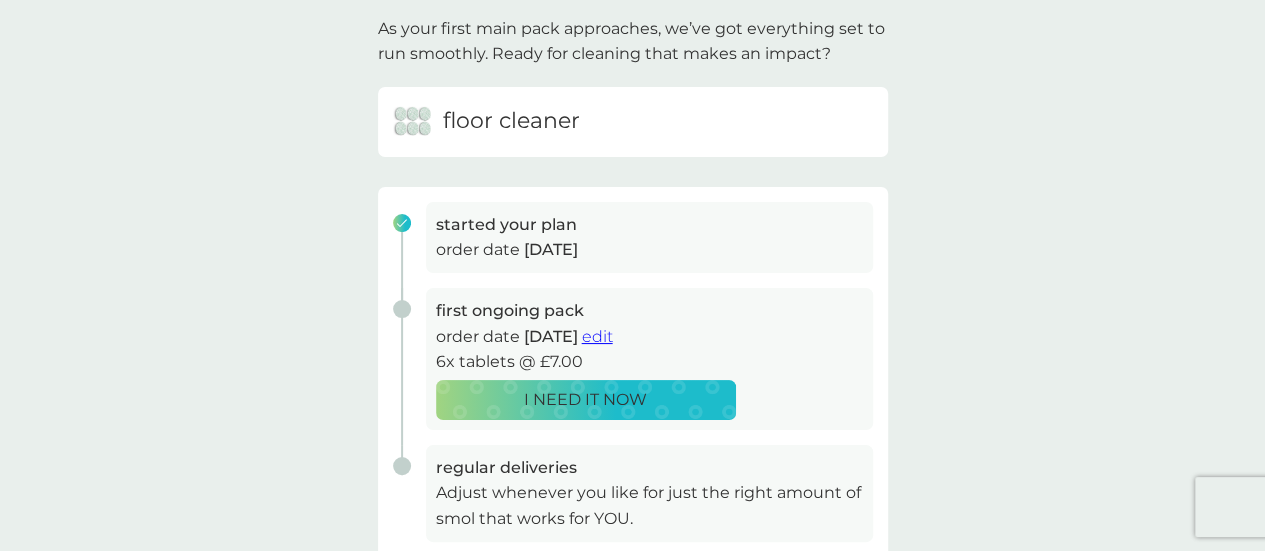 scroll, scrollTop: 100, scrollLeft: 0, axis: vertical 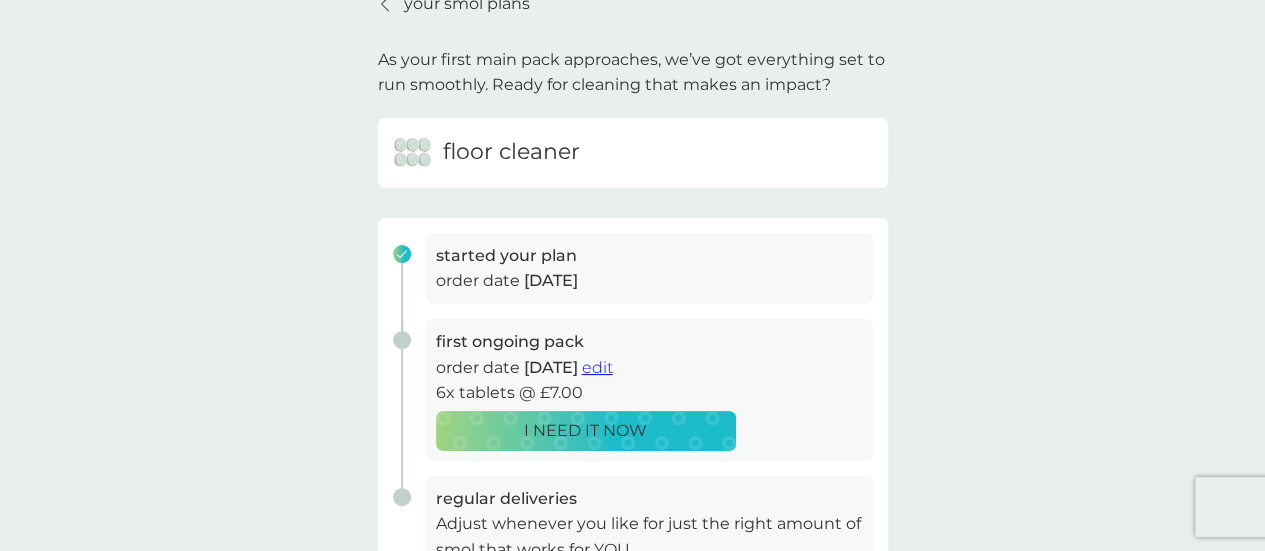 click on "edit" at bounding box center [597, 367] 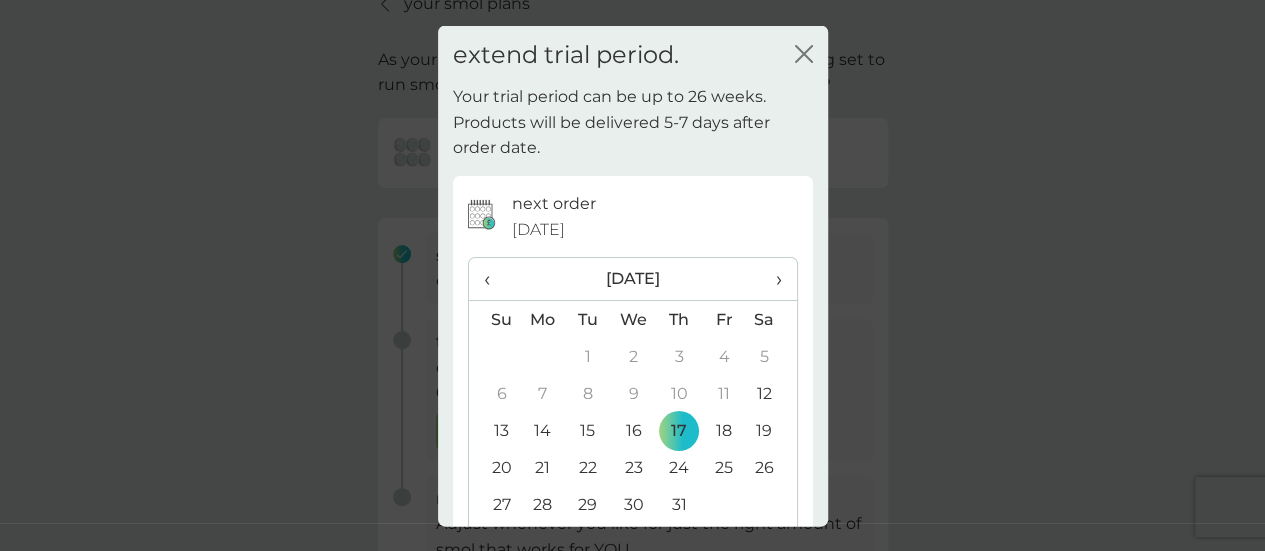 click on "›" at bounding box center (771, 279) 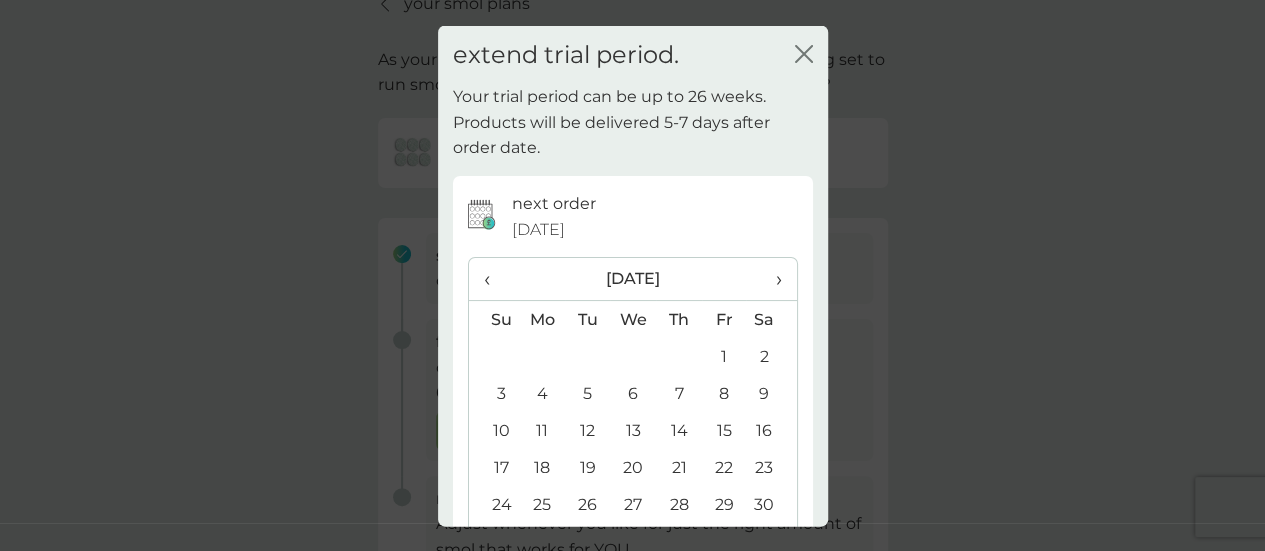click on "›" at bounding box center [771, 279] 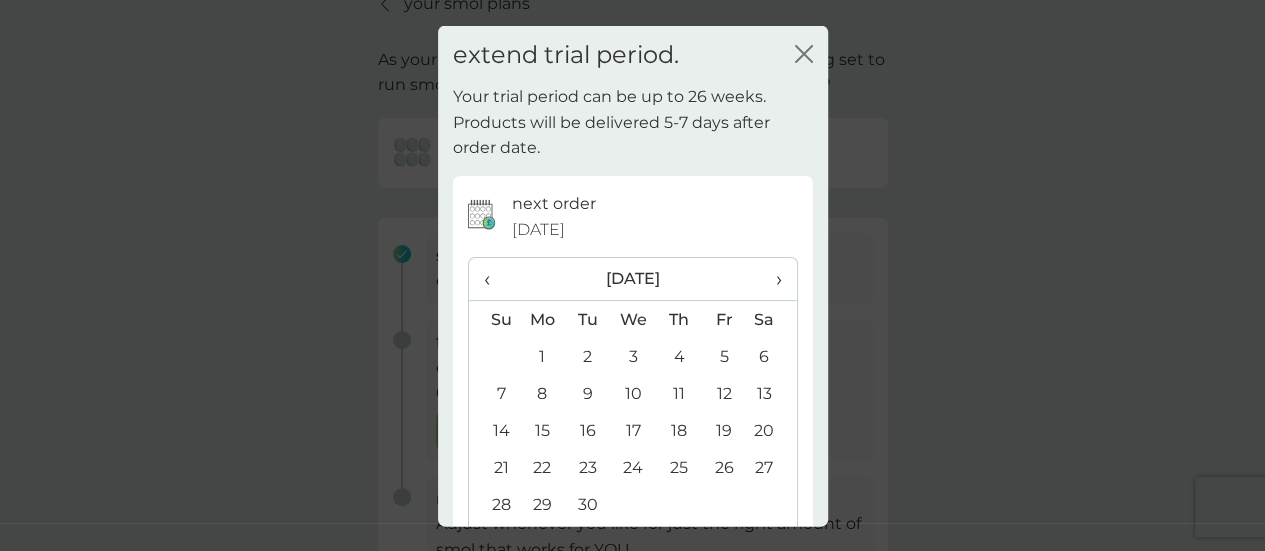click on "›" at bounding box center (771, 279) 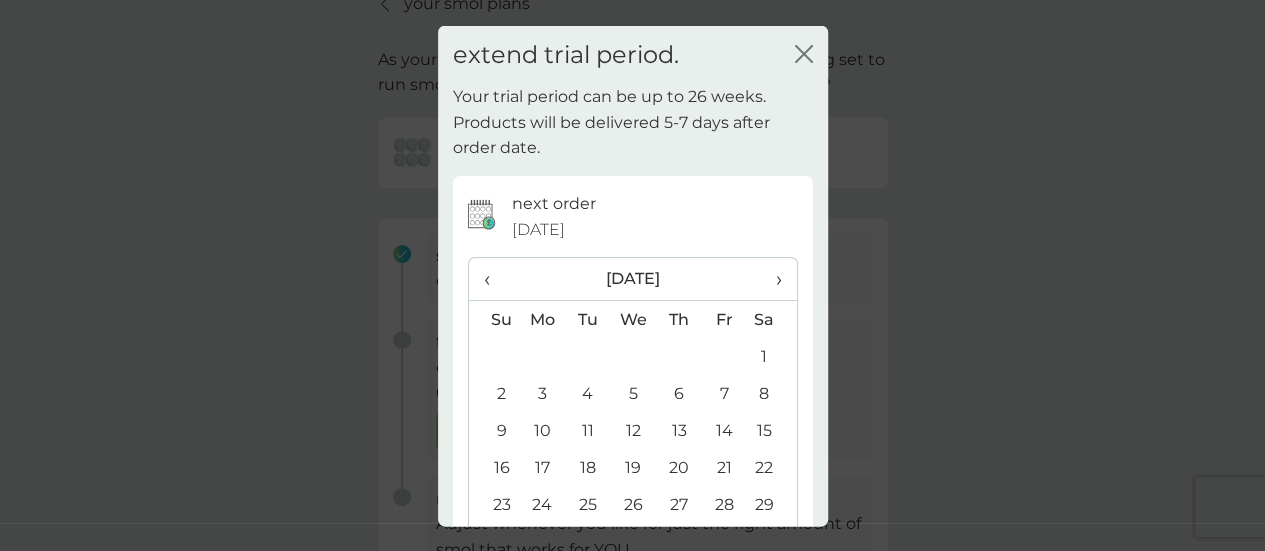 click on "›" at bounding box center (771, 279) 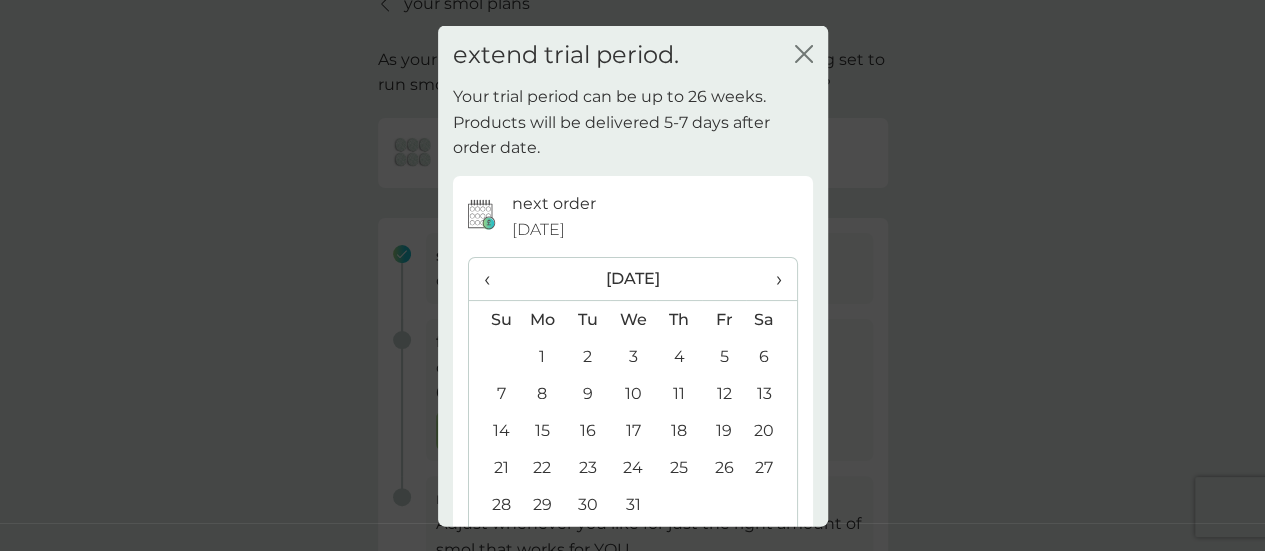 click on "31" at bounding box center [633, 504] 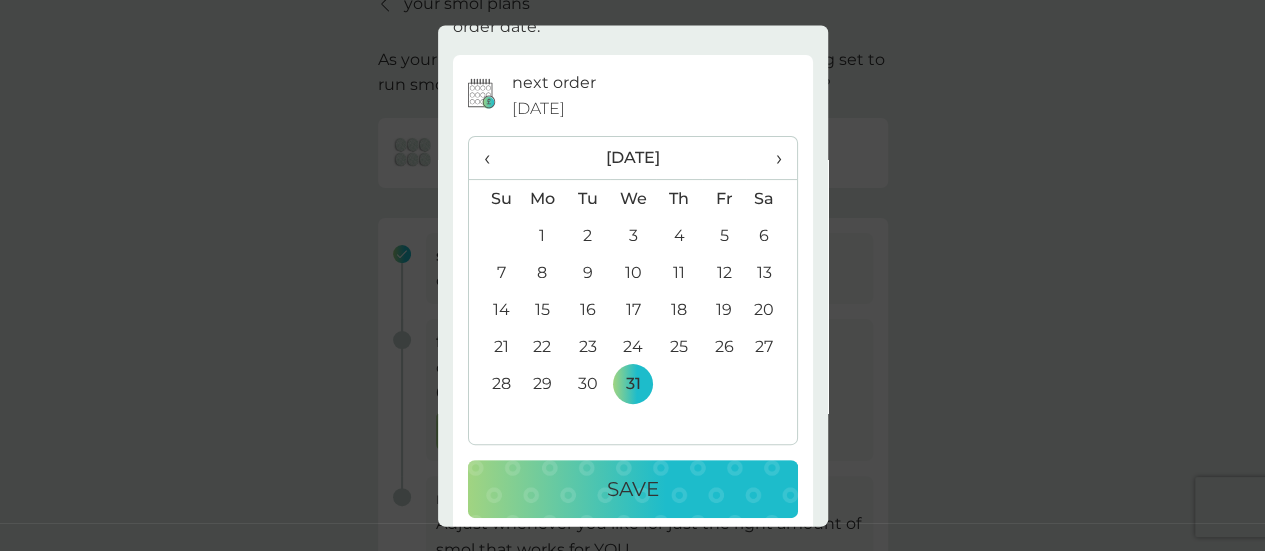 scroll, scrollTop: 141, scrollLeft: 0, axis: vertical 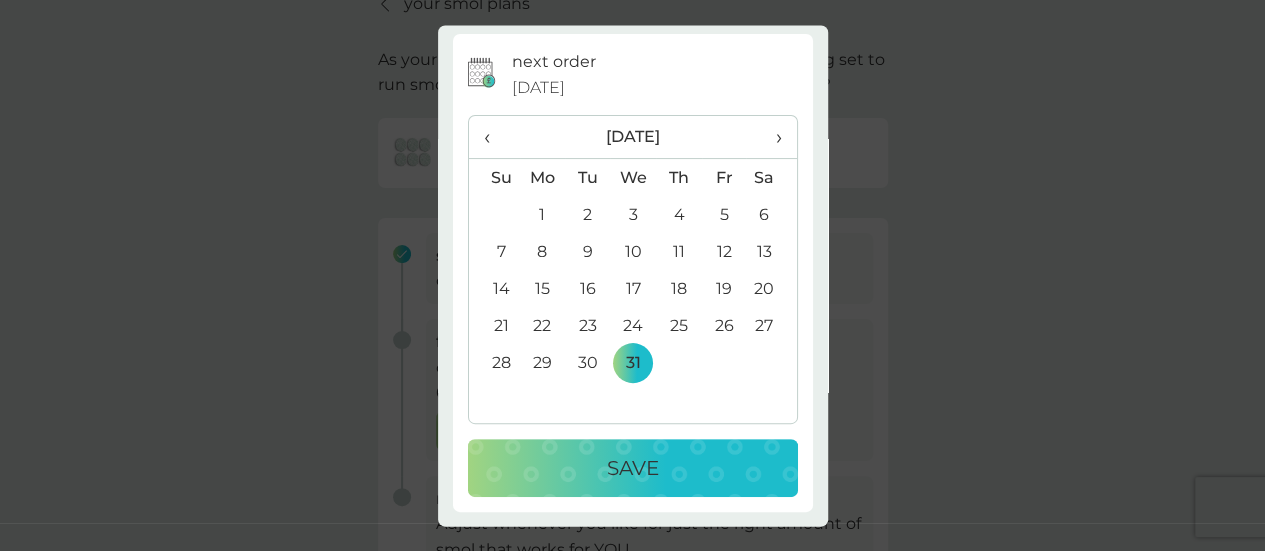 click on "Save" at bounding box center [633, 469] 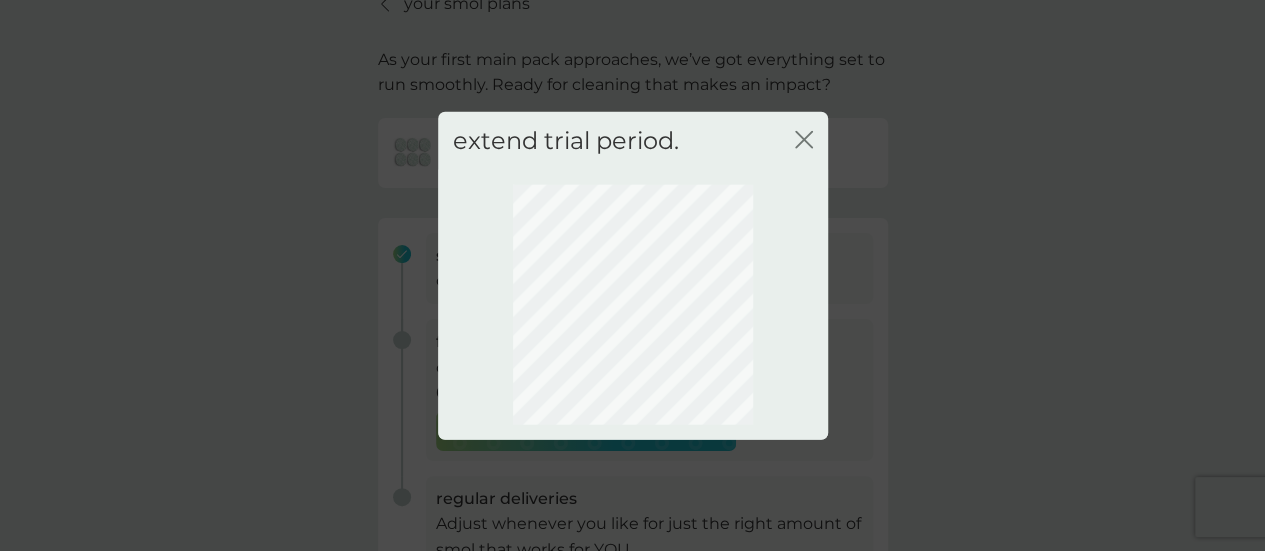 scroll, scrollTop: 0, scrollLeft: 0, axis: both 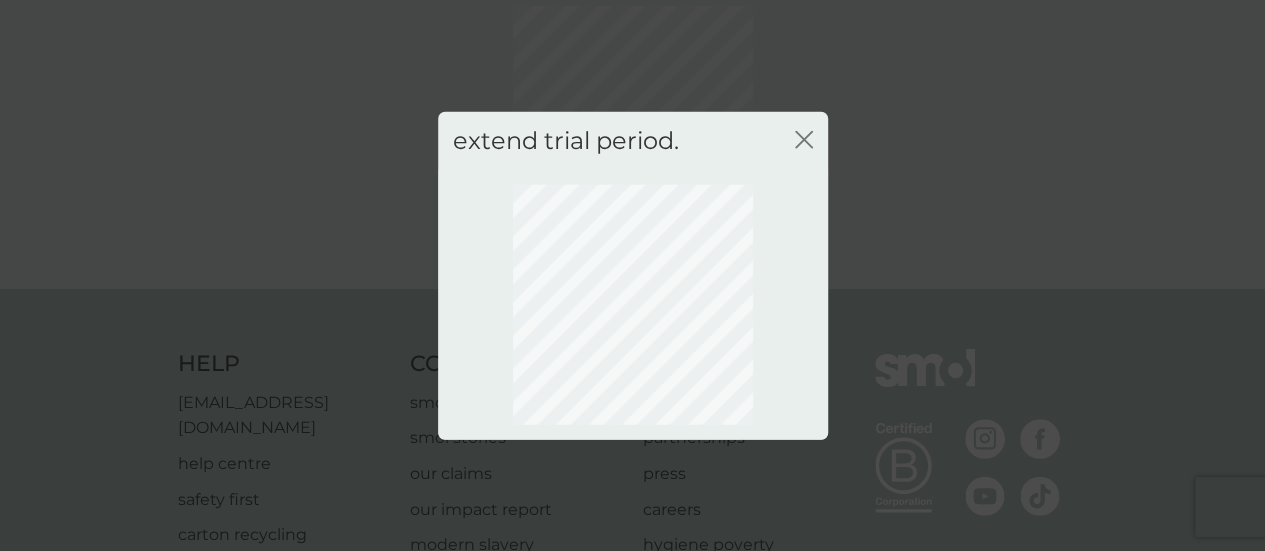 click on "close" 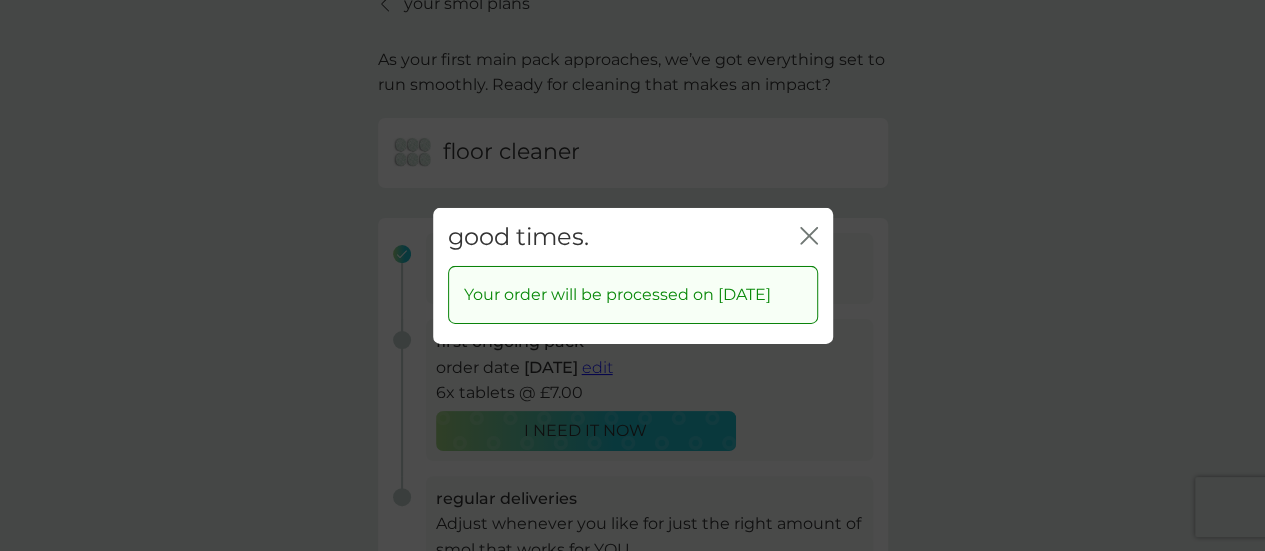 click on "close" 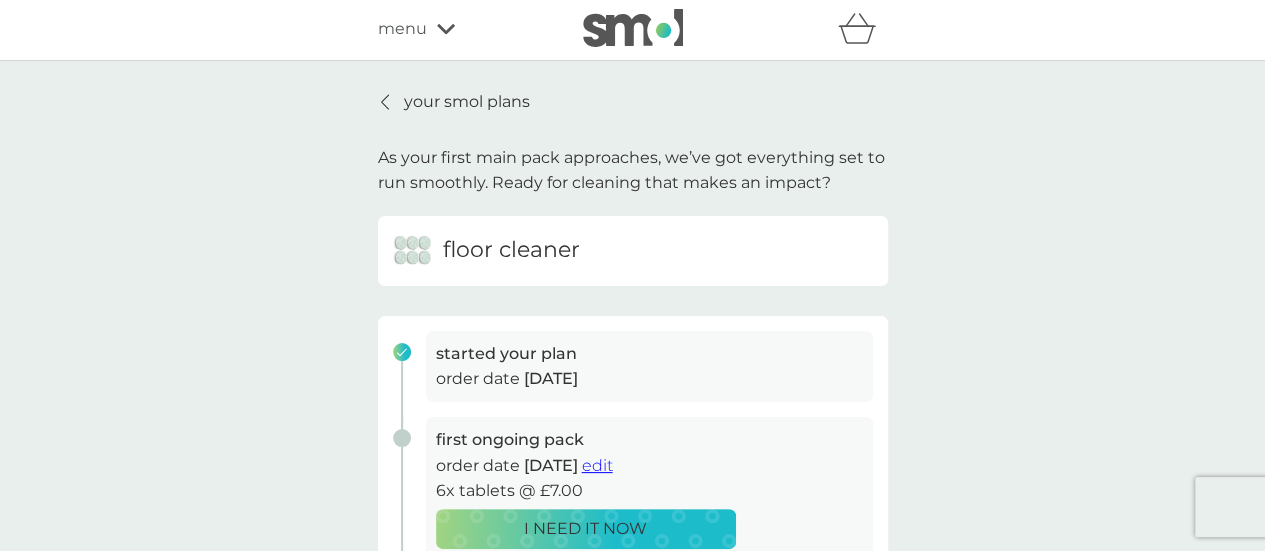 scroll, scrollTop: 0, scrollLeft: 0, axis: both 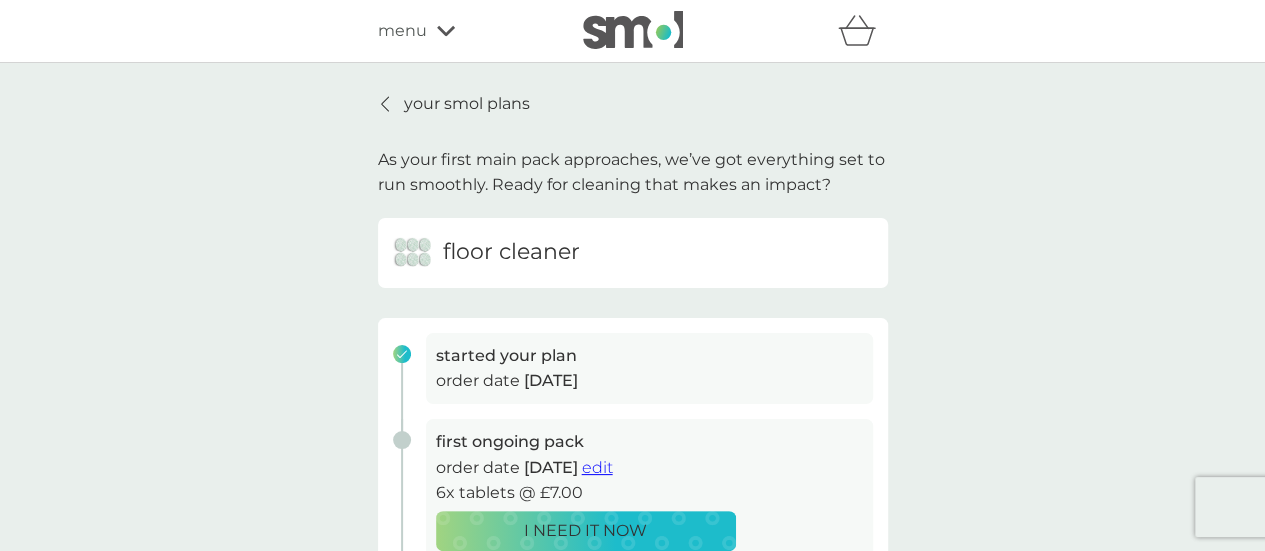 click at bounding box center (386, 104) 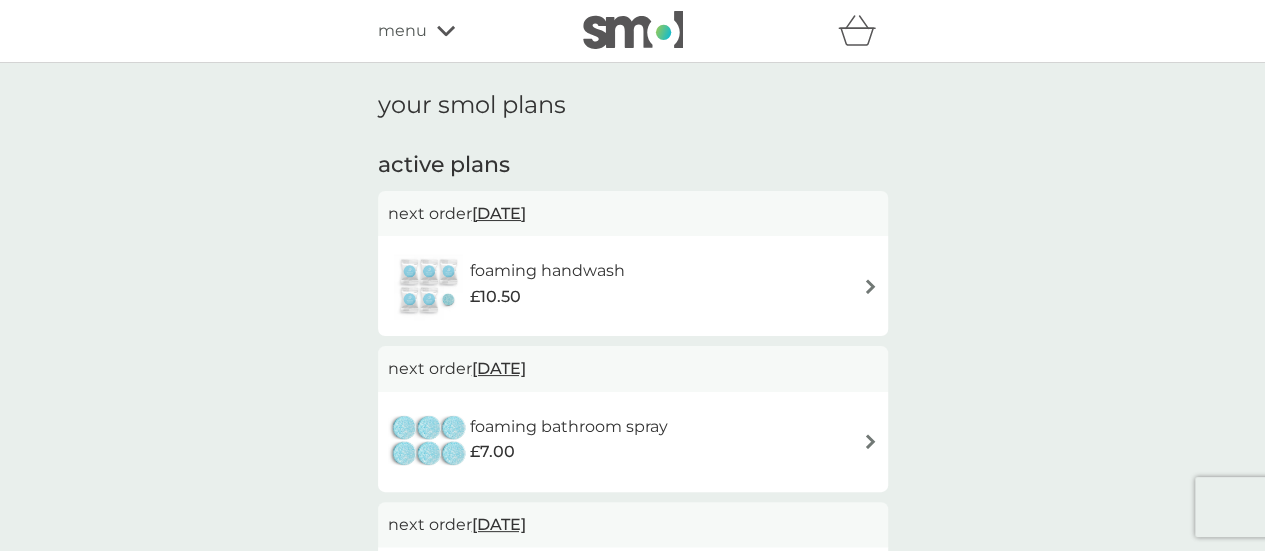 click on "17 Jul 2025" at bounding box center [499, 368] 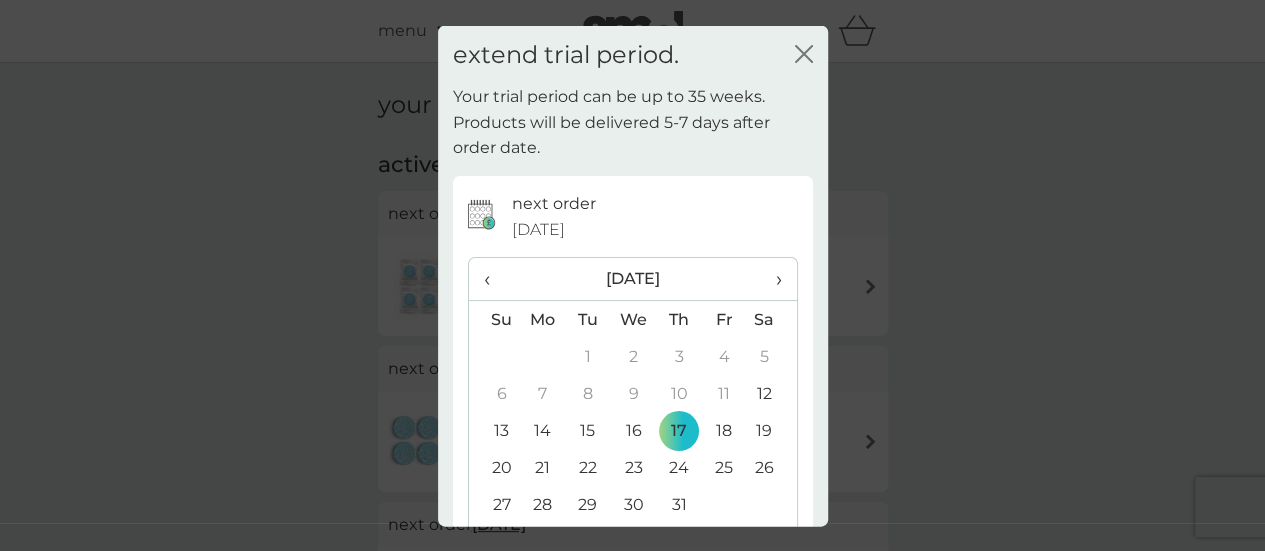 click on "›" at bounding box center [771, 279] 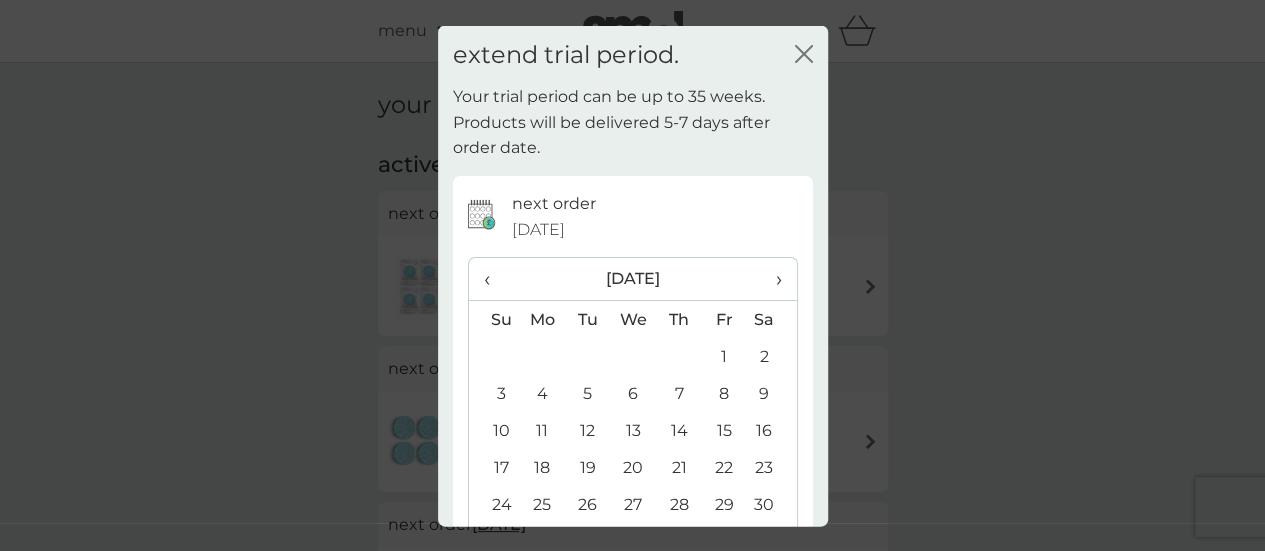 click on "30" at bounding box center [771, 504] 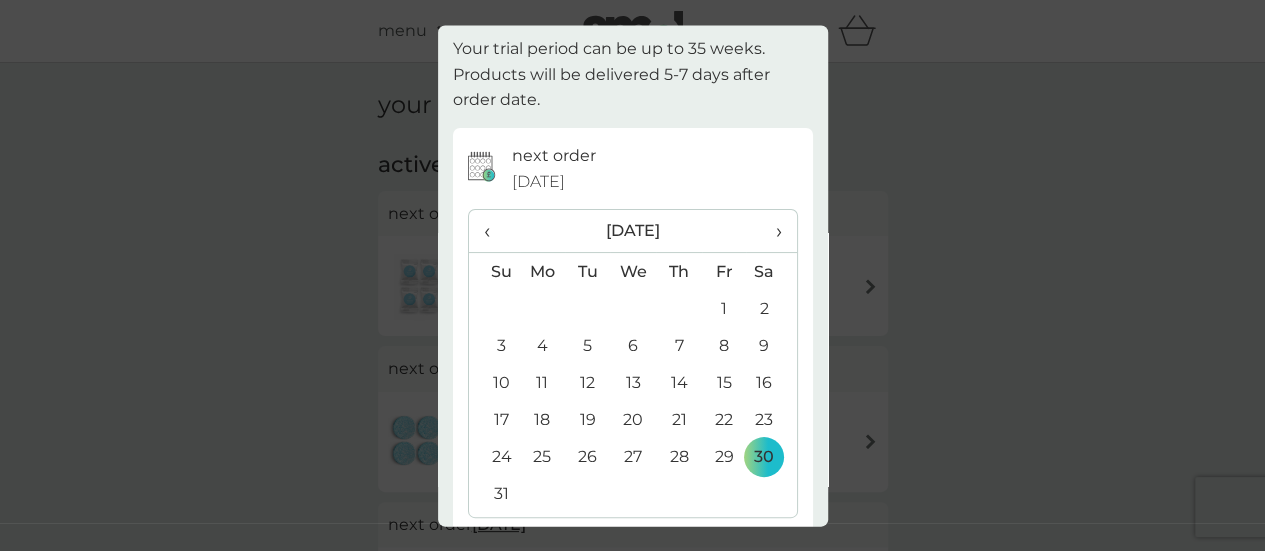 scroll, scrollTop: 132, scrollLeft: 0, axis: vertical 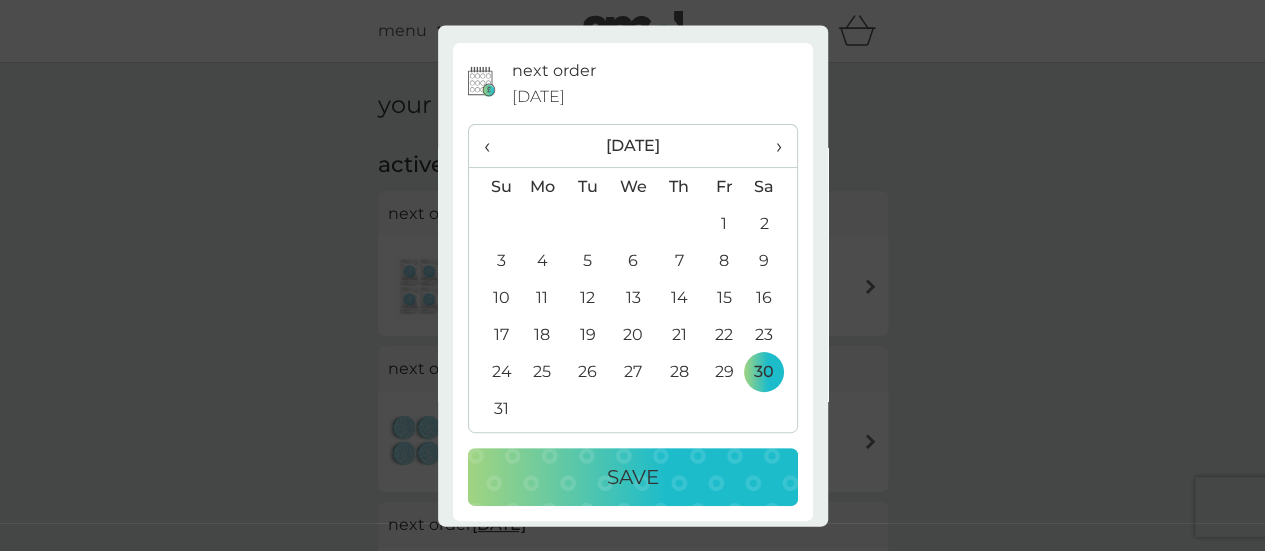click on "Save" at bounding box center (633, 478) 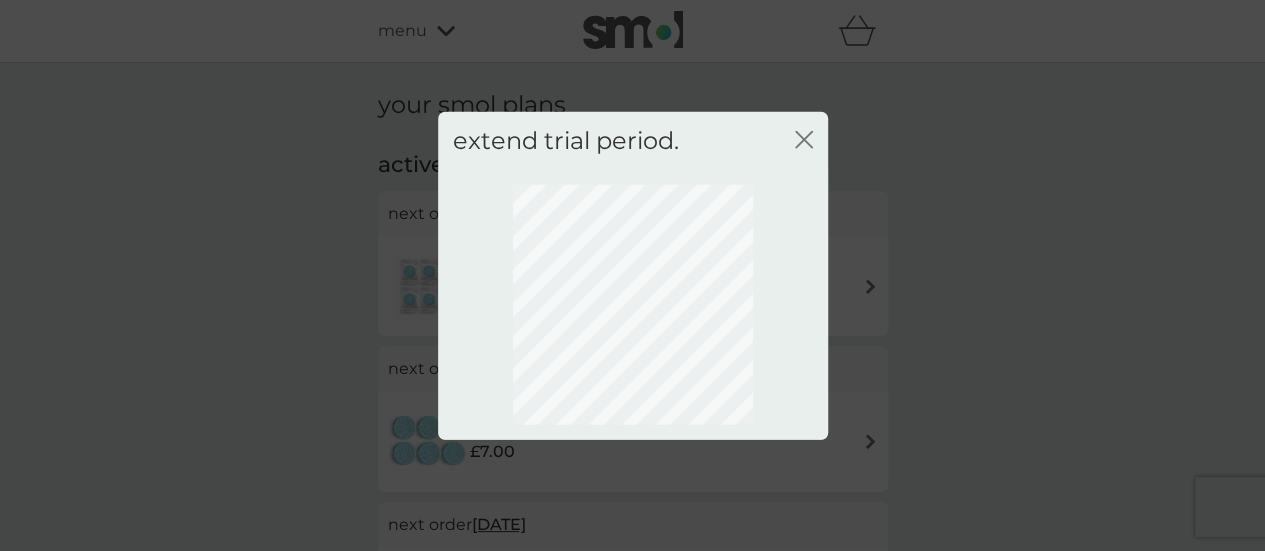 scroll, scrollTop: 0, scrollLeft: 0, axis: both 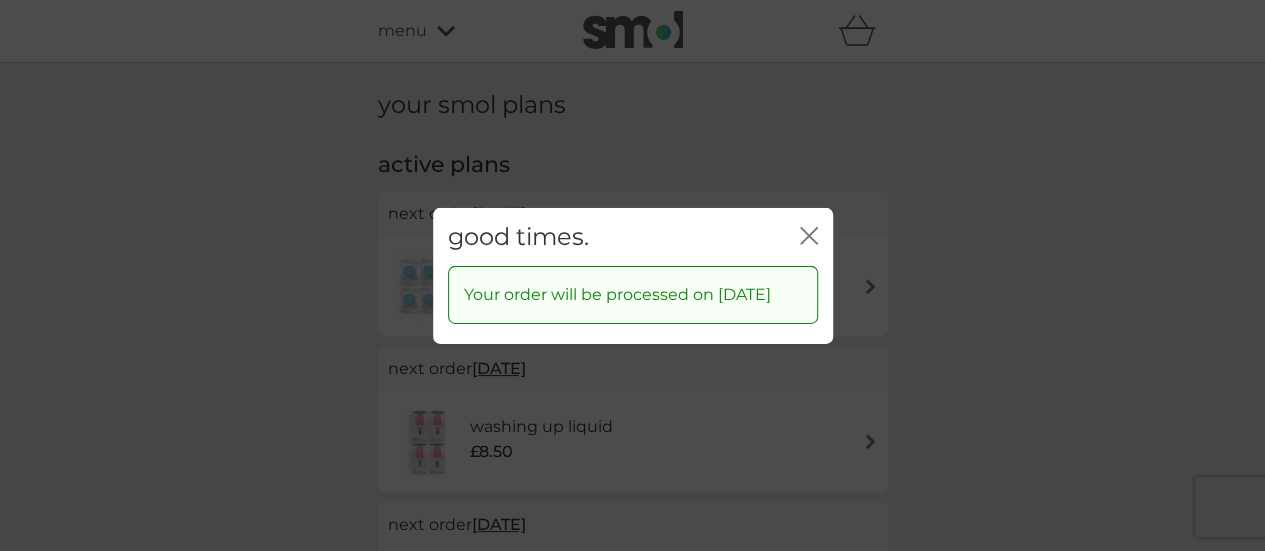 click 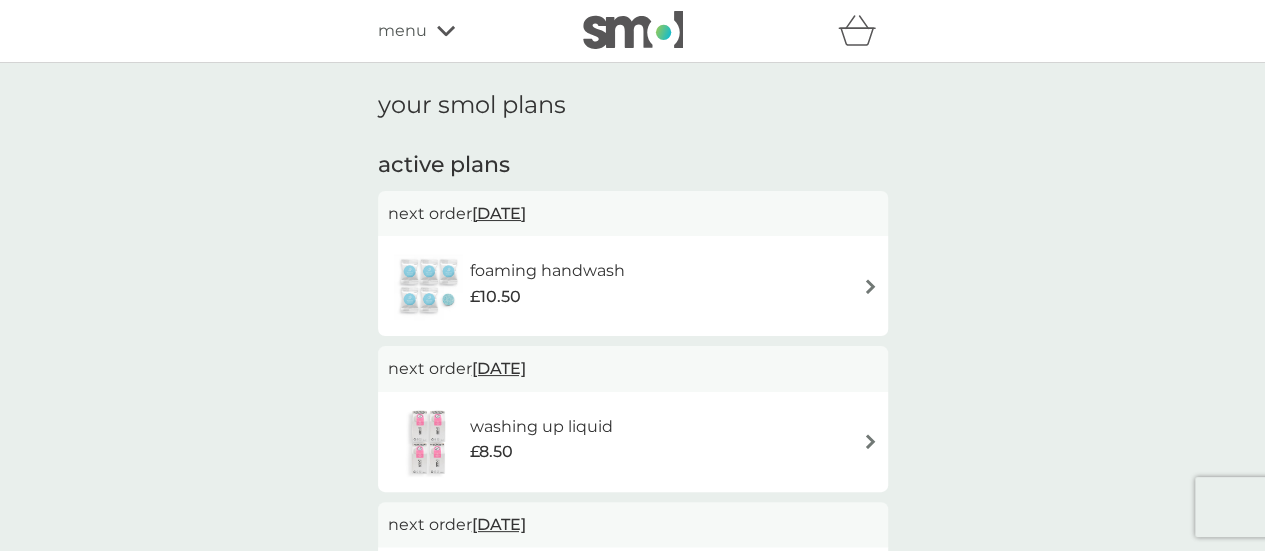 click on "17 Jul 2025" at bounding box center (499, 213) 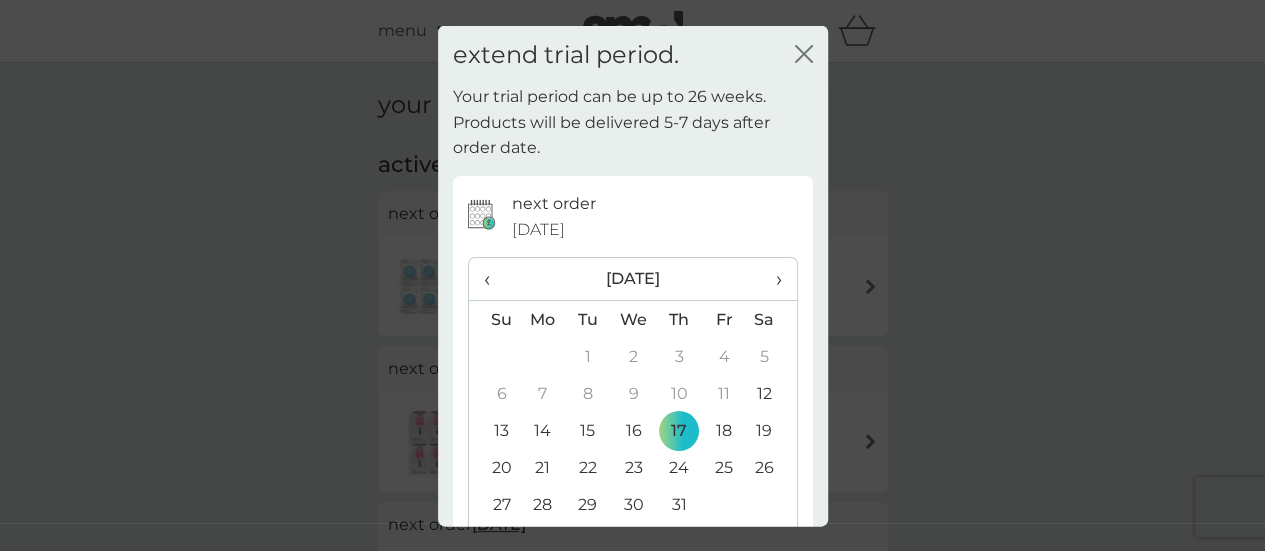 click on "›" at bounding box center (771, 279) 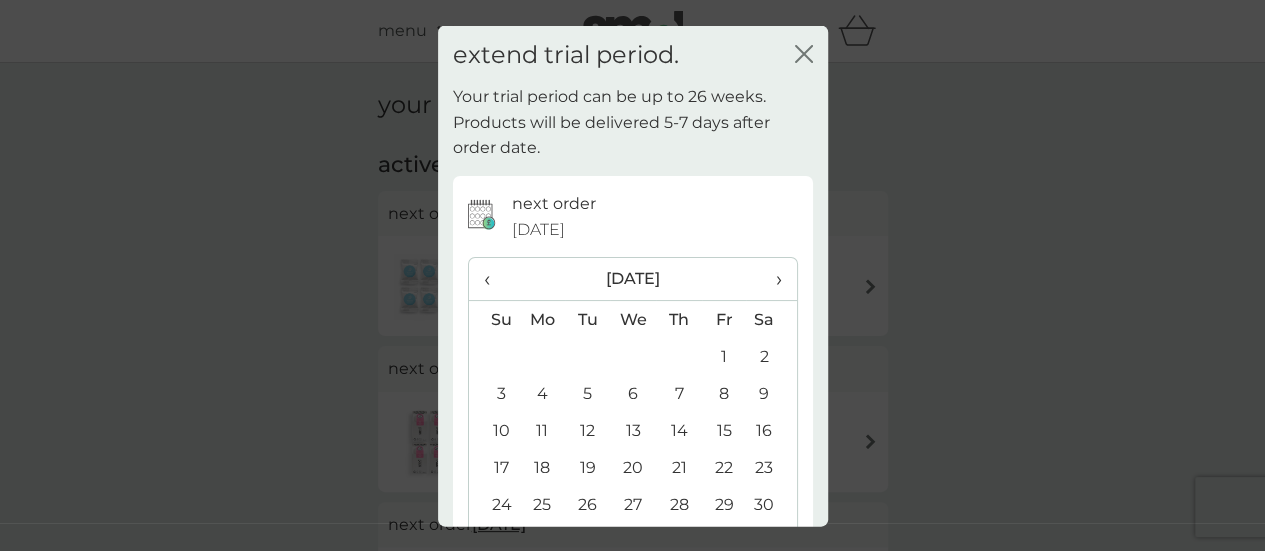 click on "30" at bounding box center (771, 504) 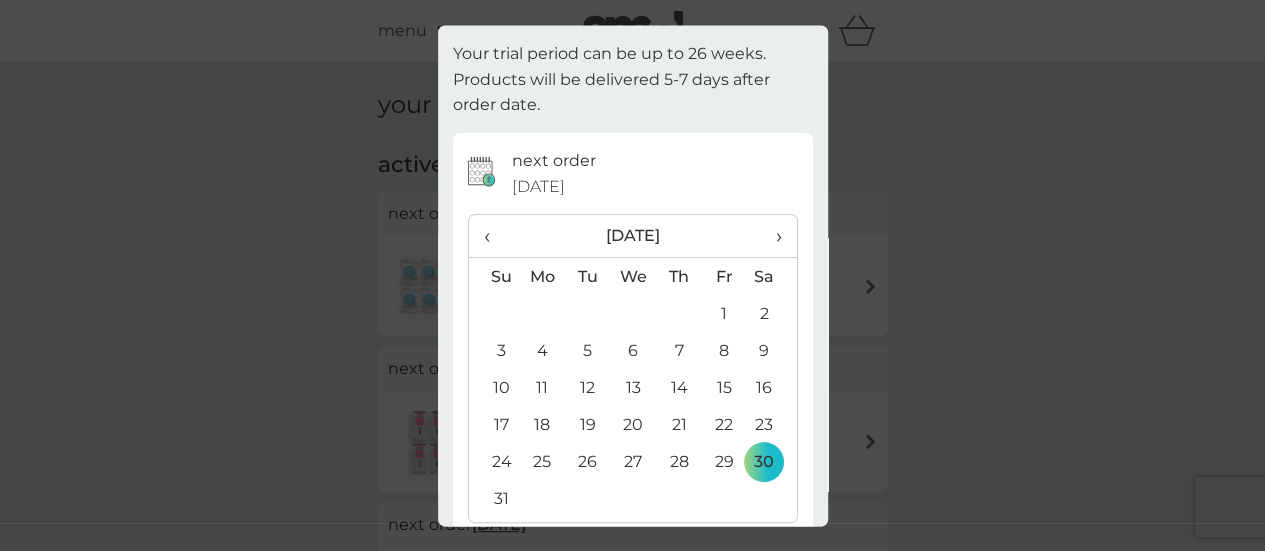 scroll, scrollTop: 141, scrollLeft: 0, axis: vertical 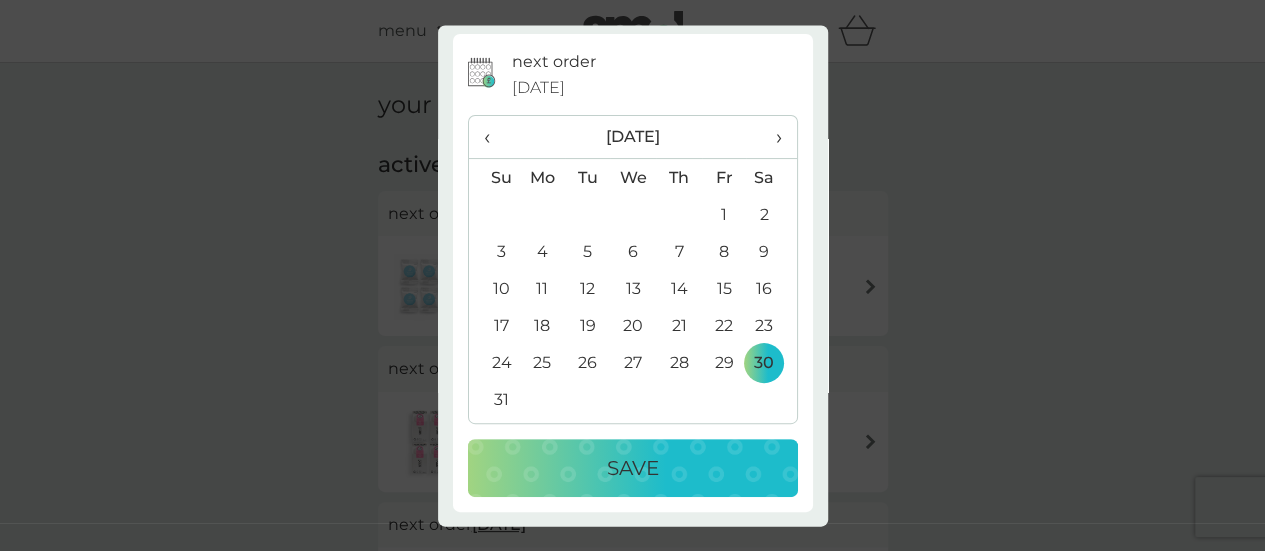 click on "Save" at bounding box center [633, 469] 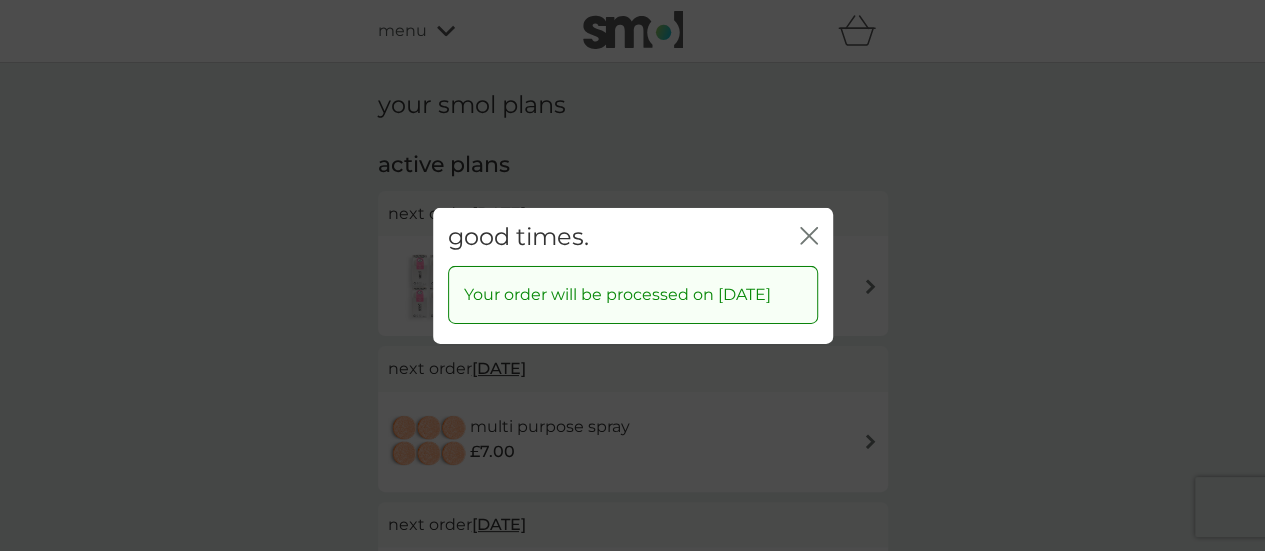 click 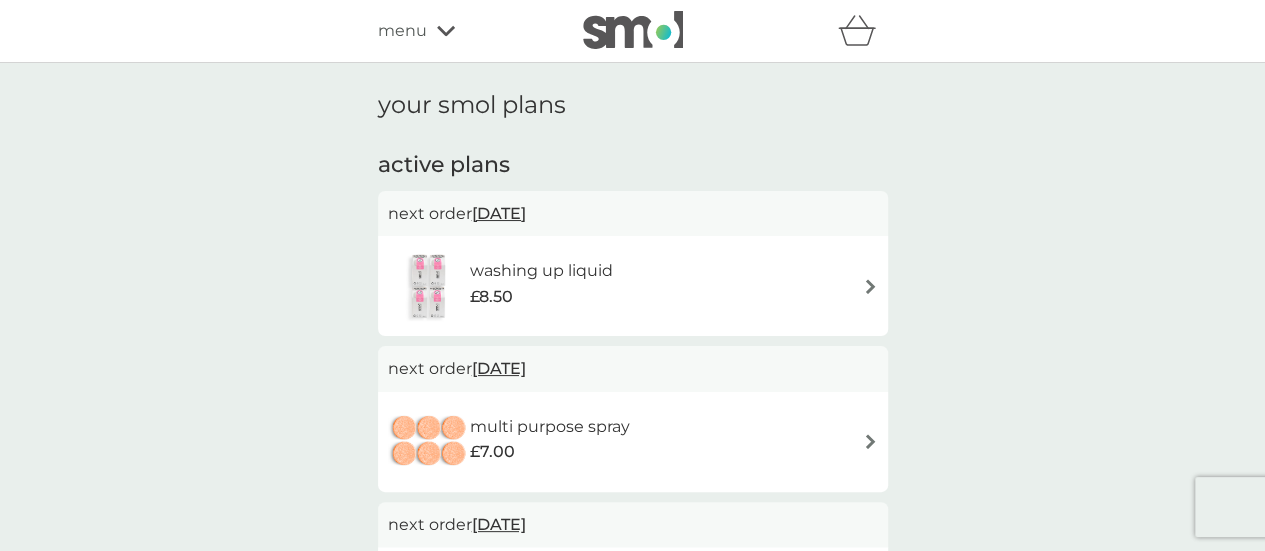 click on "31 Jul 2025" at bounding box center (499, 213) 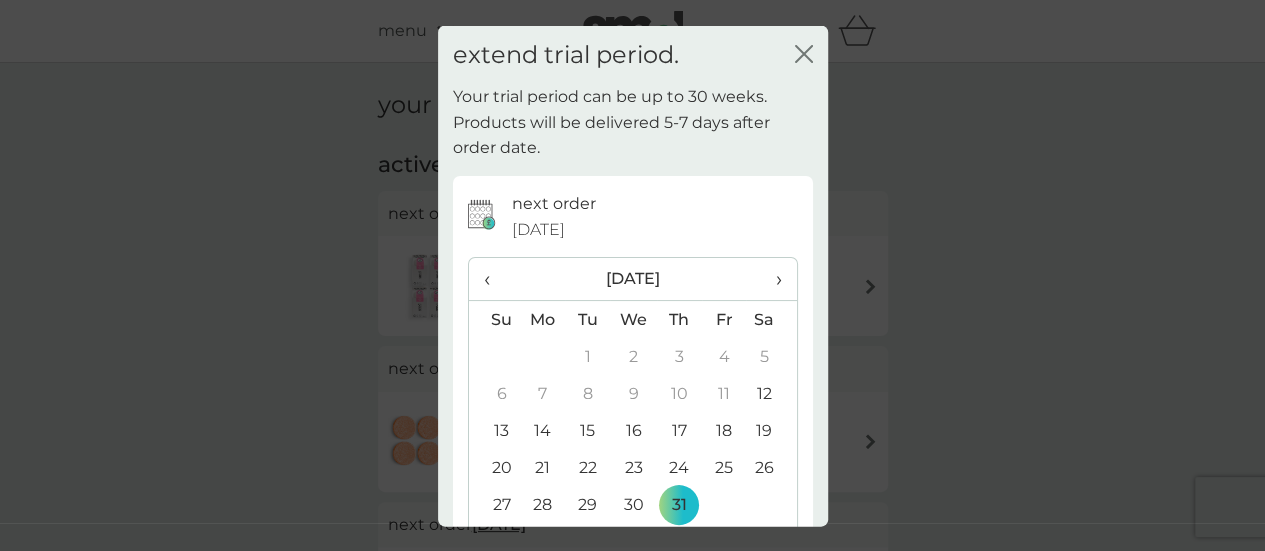 click on "›" at bounding box center (771, 279) 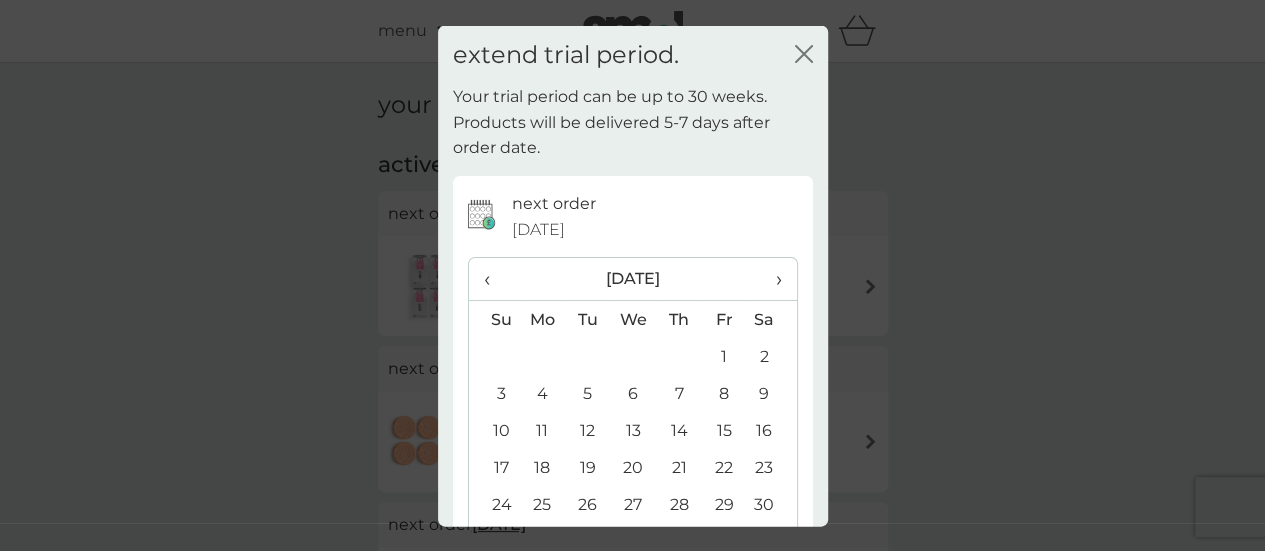 click on "30" at bounding box center (771, 504) 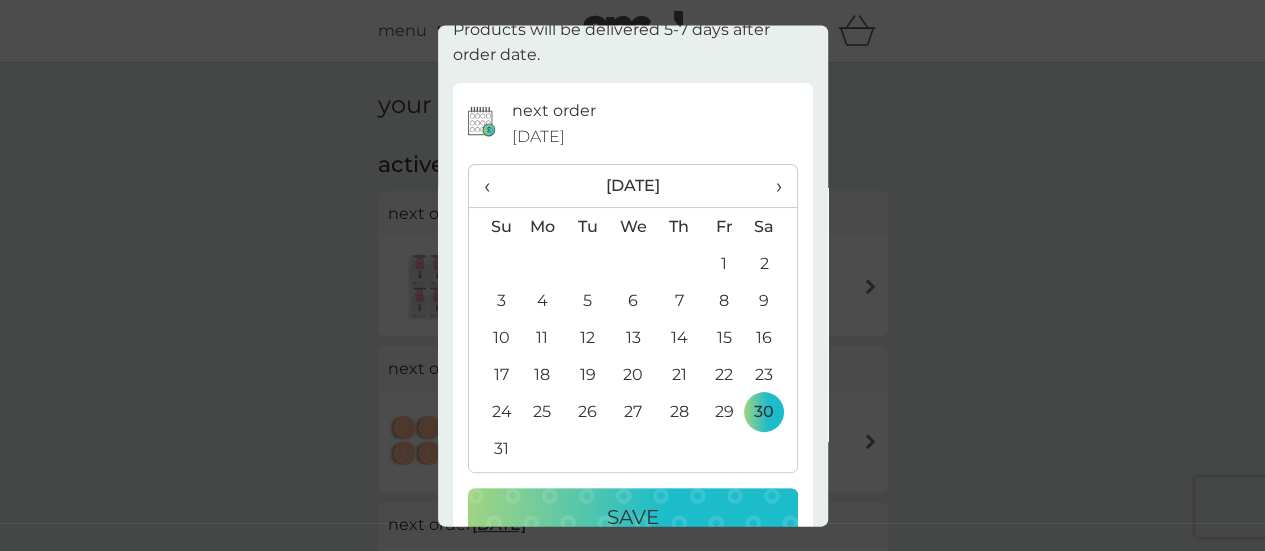 scroll, scrollTop: 141, scrollLeft: 0, axis: vertical 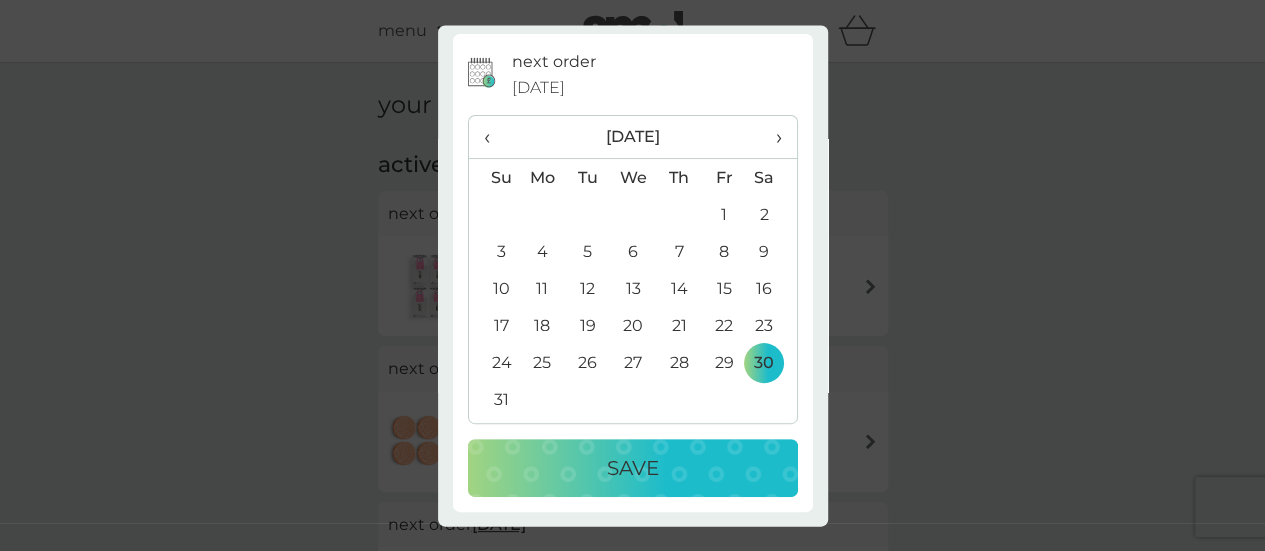 click on "Save" at bounding box center [633, 469] 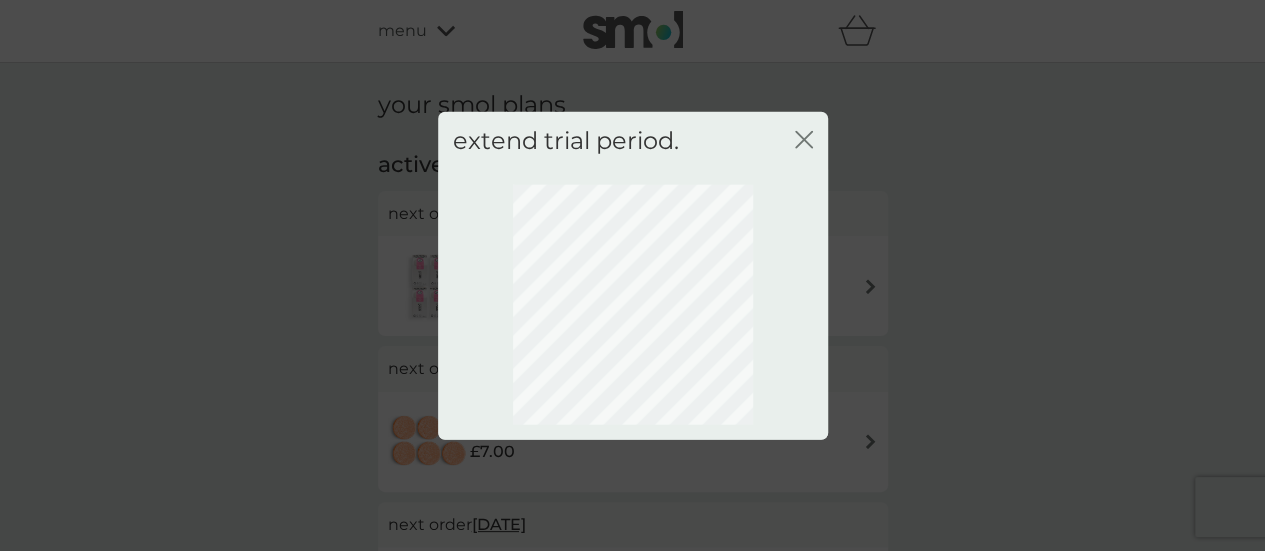 scroll, scrollTop: 0, scrollLeft: 0, axis: both 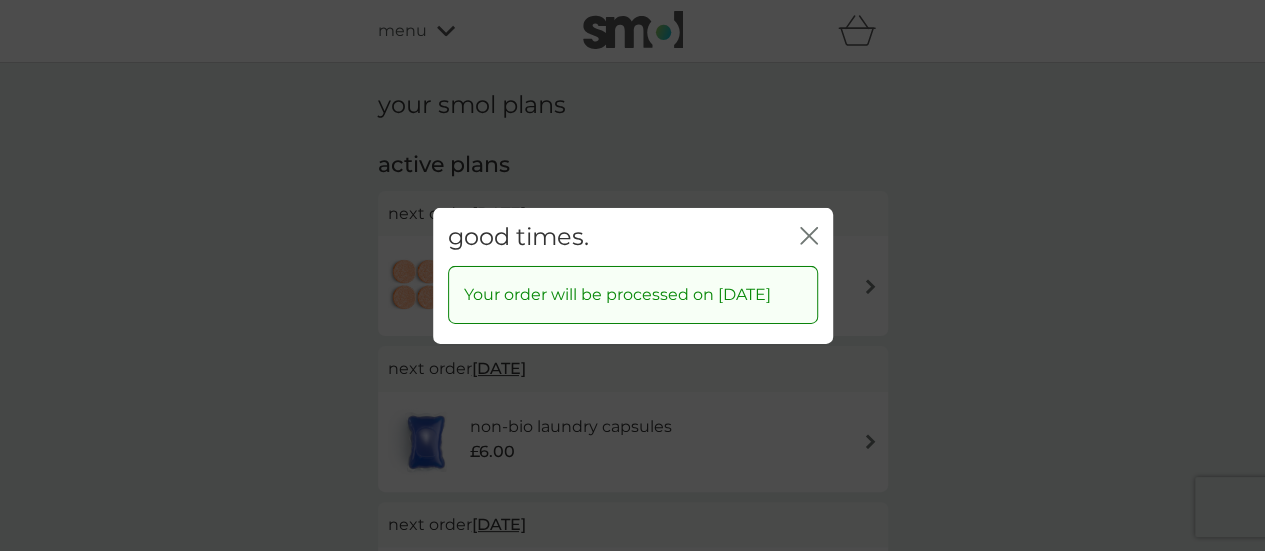 click on "close" 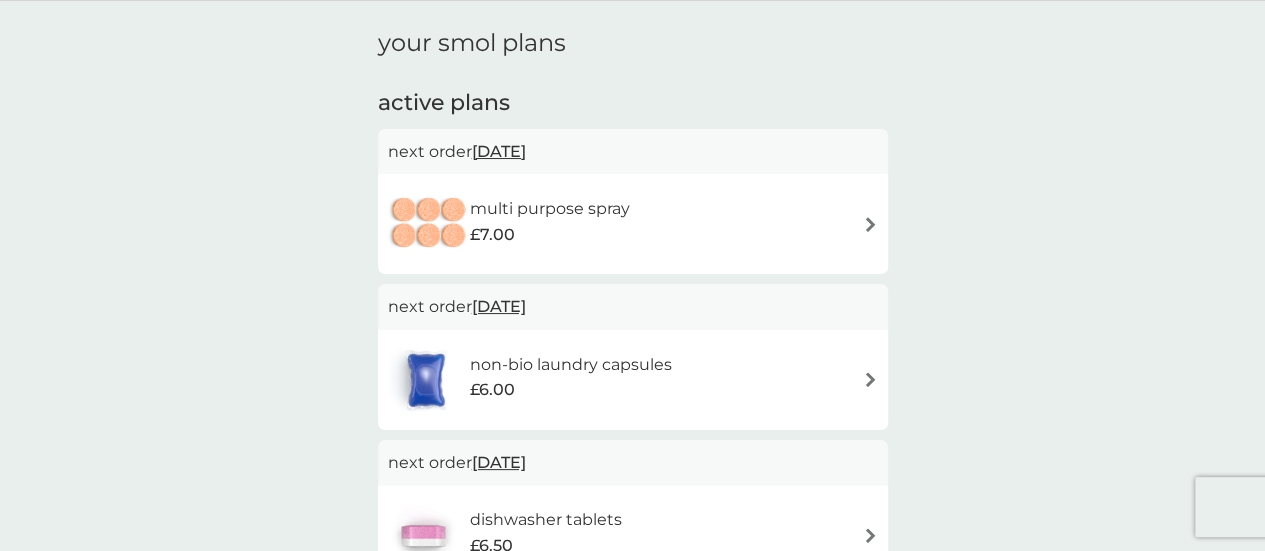 scroll, scrollTop: 100, scrollLeft: 0, axis: vertical 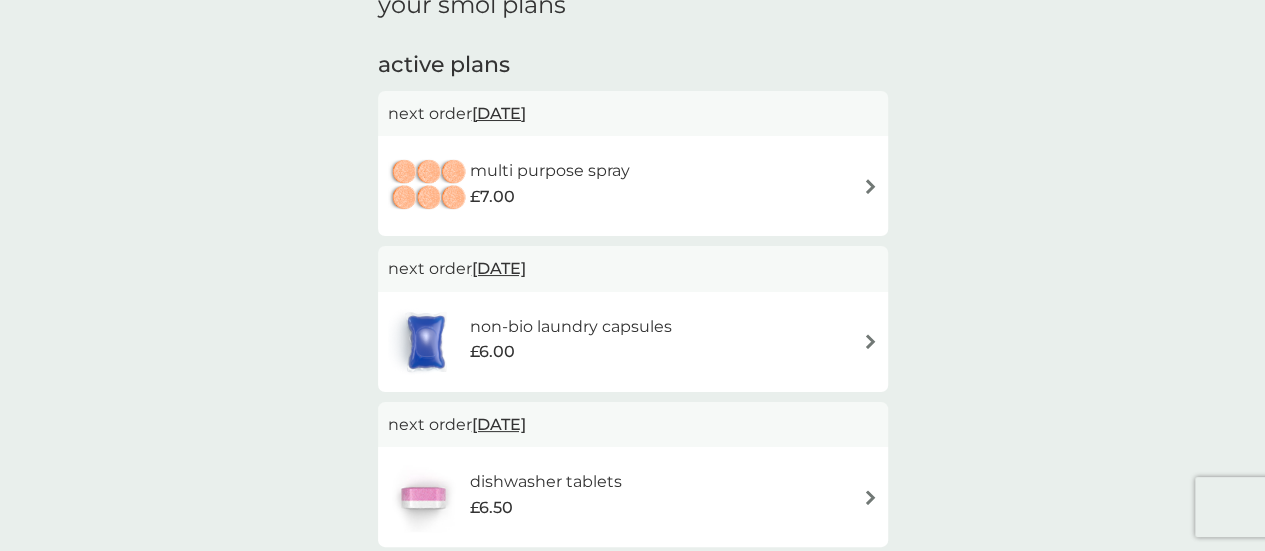 click at bounding box center (870, 341) 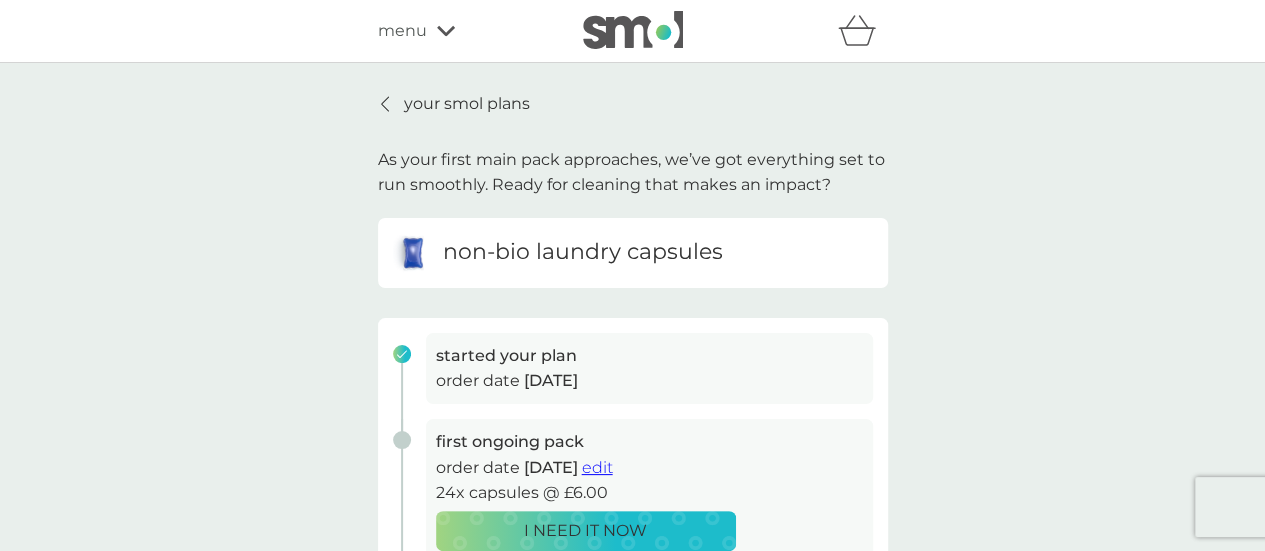 scroll, scrollTop: 300, scrollLeft: 0, axis: vertical 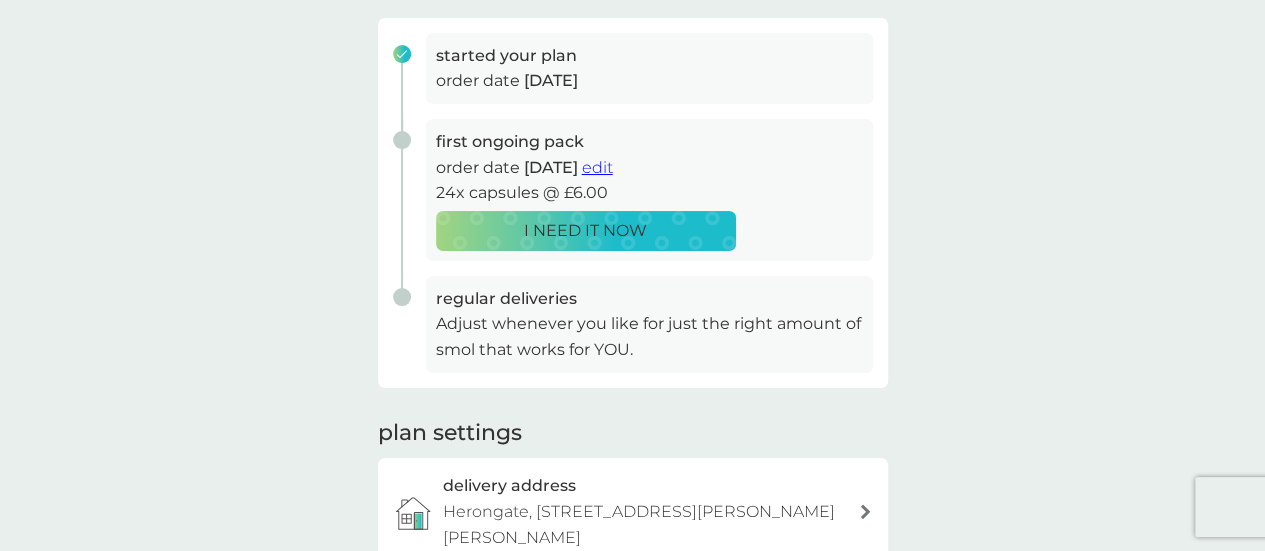 click on "edit" at bounding box center [597, 167] 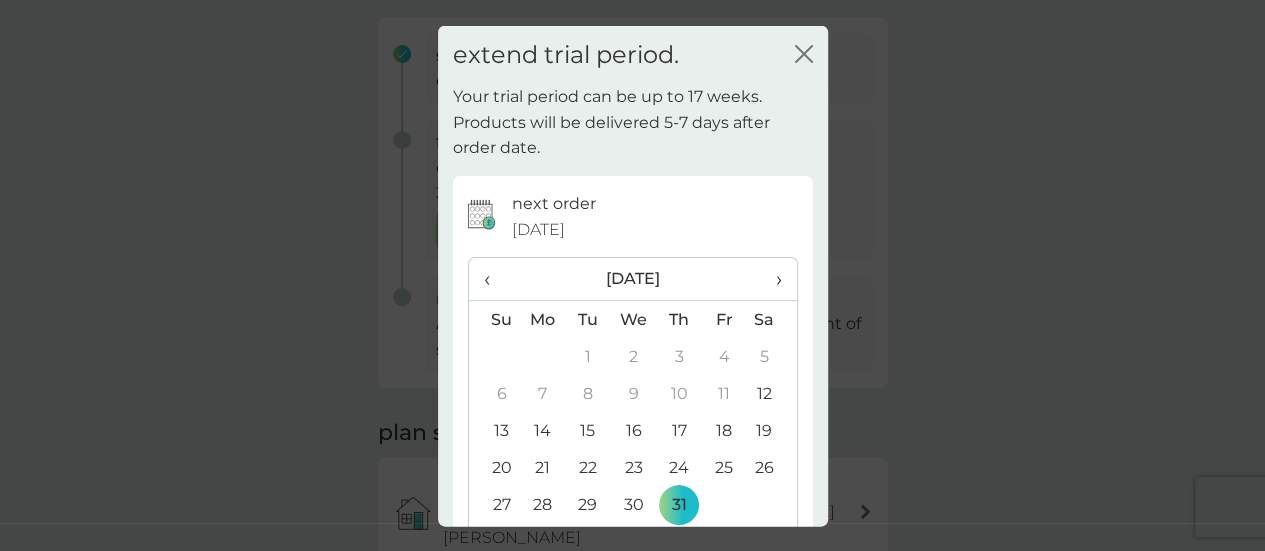 click on "›" at bounding box center (771, 279) 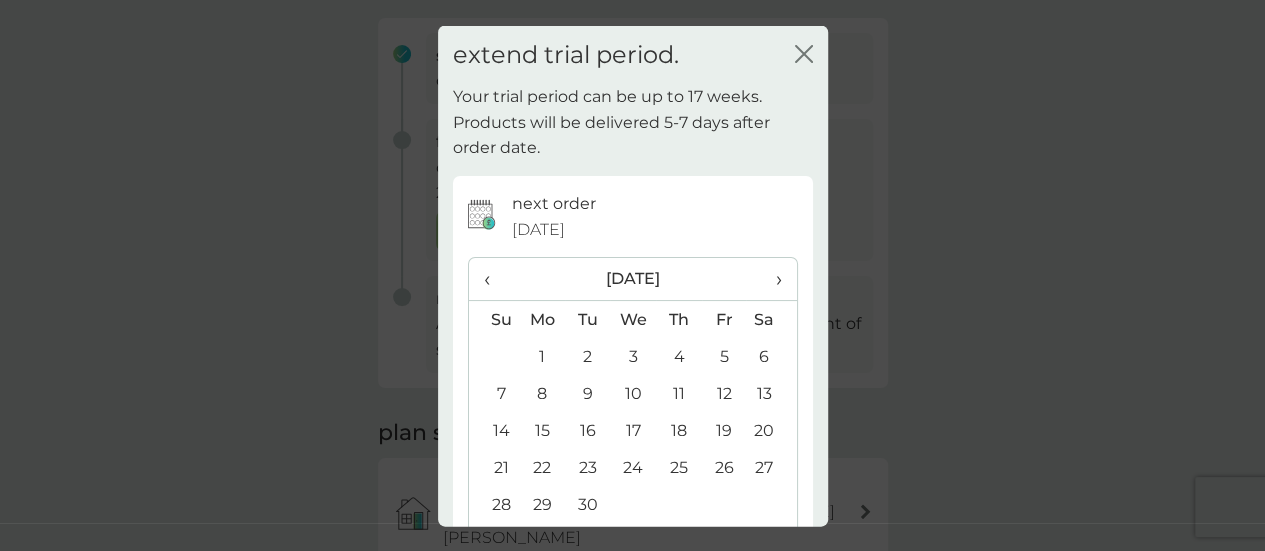click on "›" at bounding box center (771, 279) 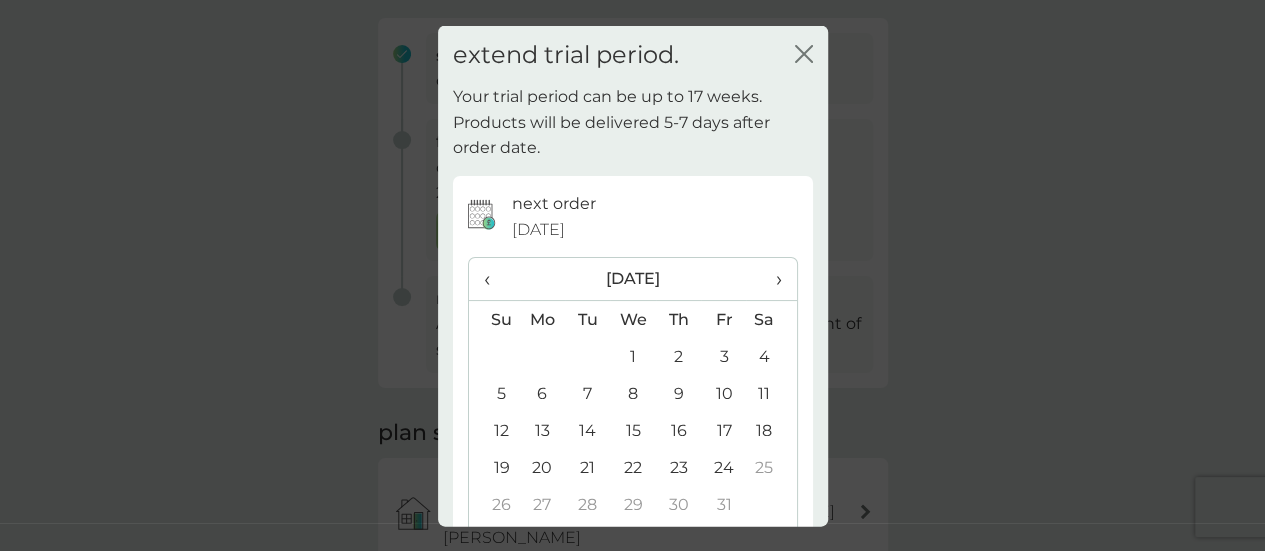 click on "›" at bounding box center (771, 279) 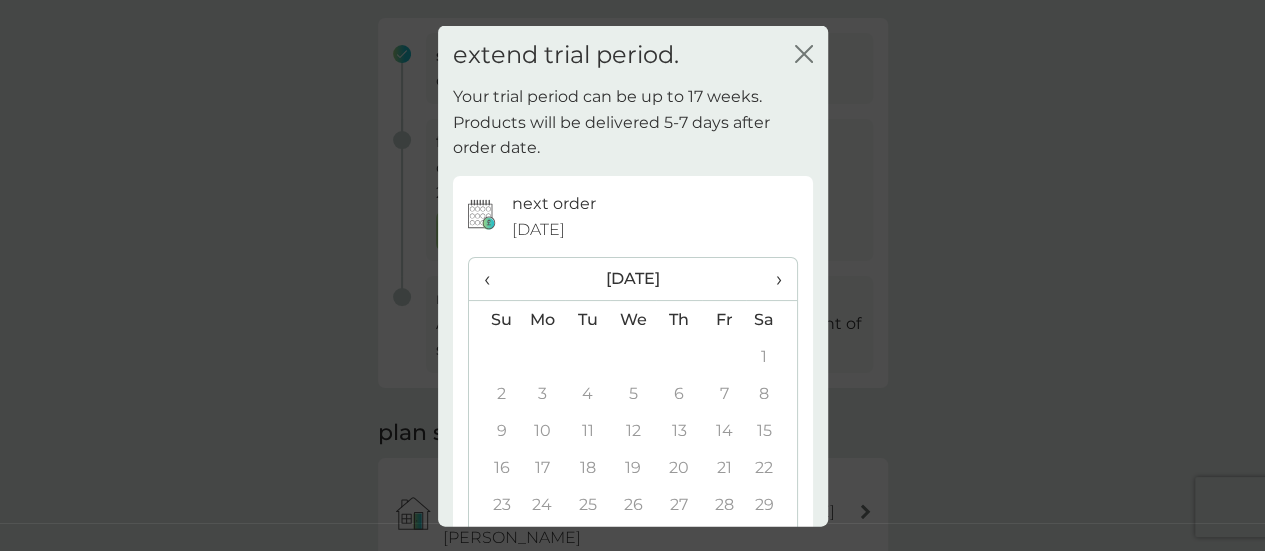 click on "›" at bounding box center [771, 279] 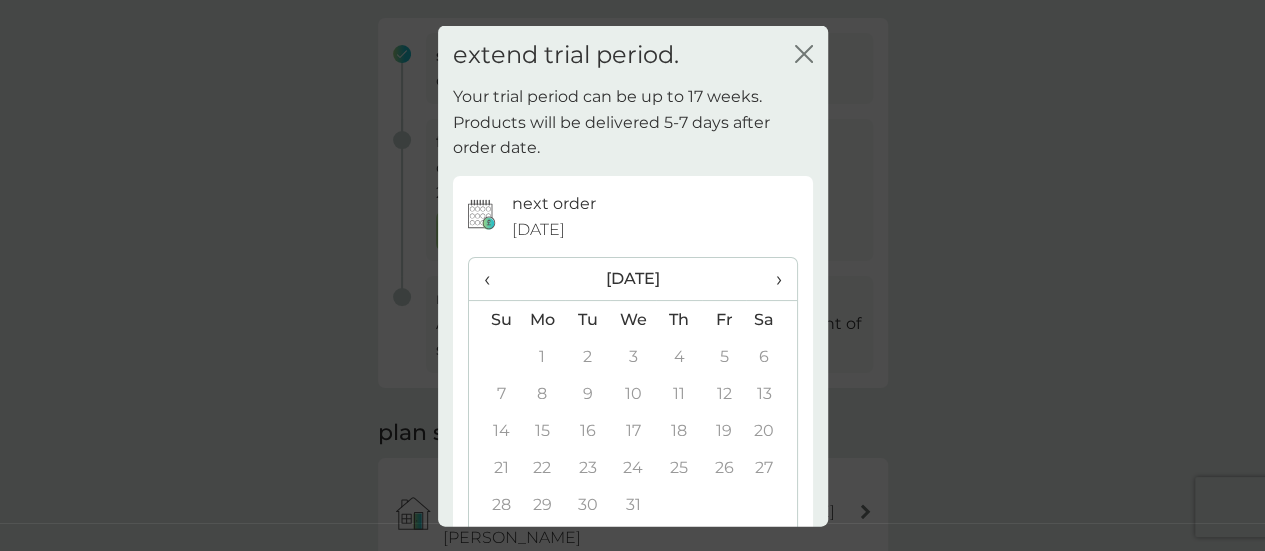 click on "‹" at bounding box center (494, 279) 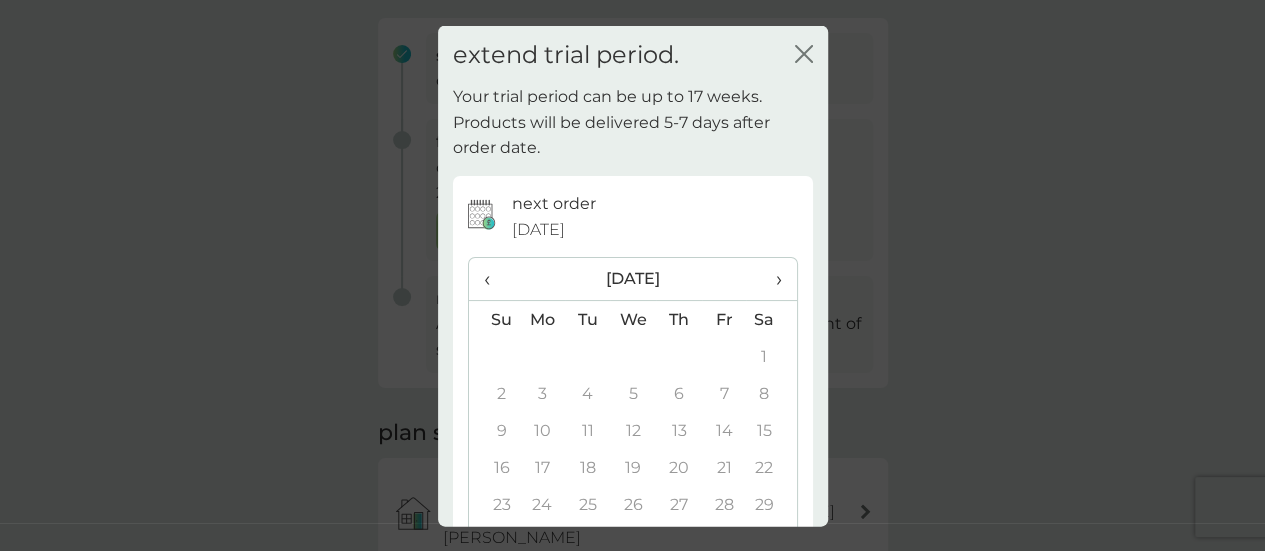 click on "‹" at bounding box center [494, 279] 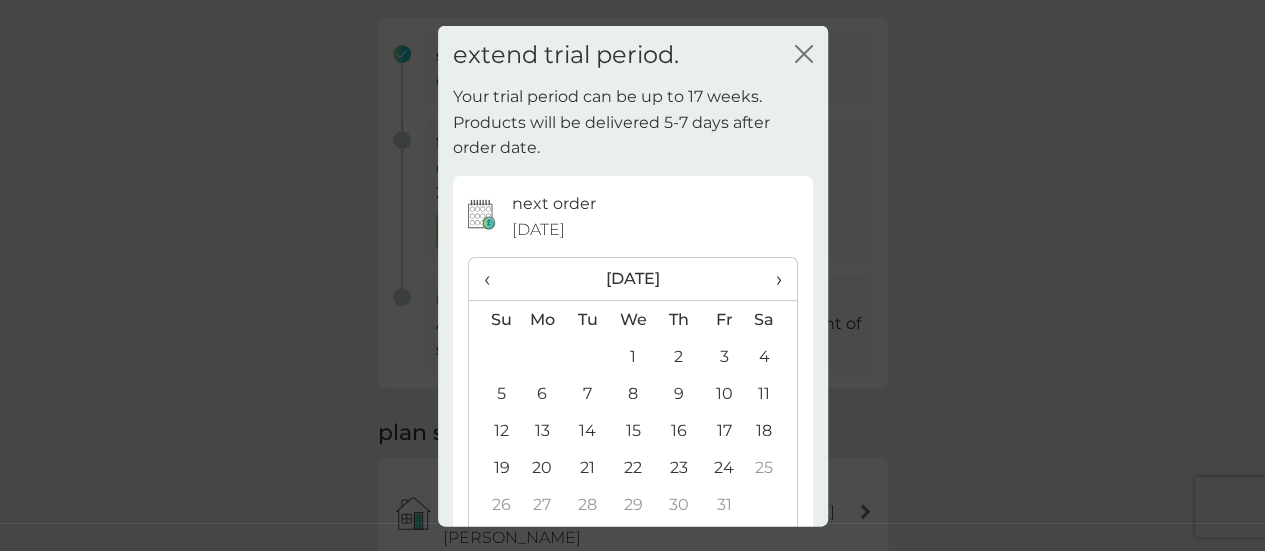 click on "24" at bounding box center [723, 467] 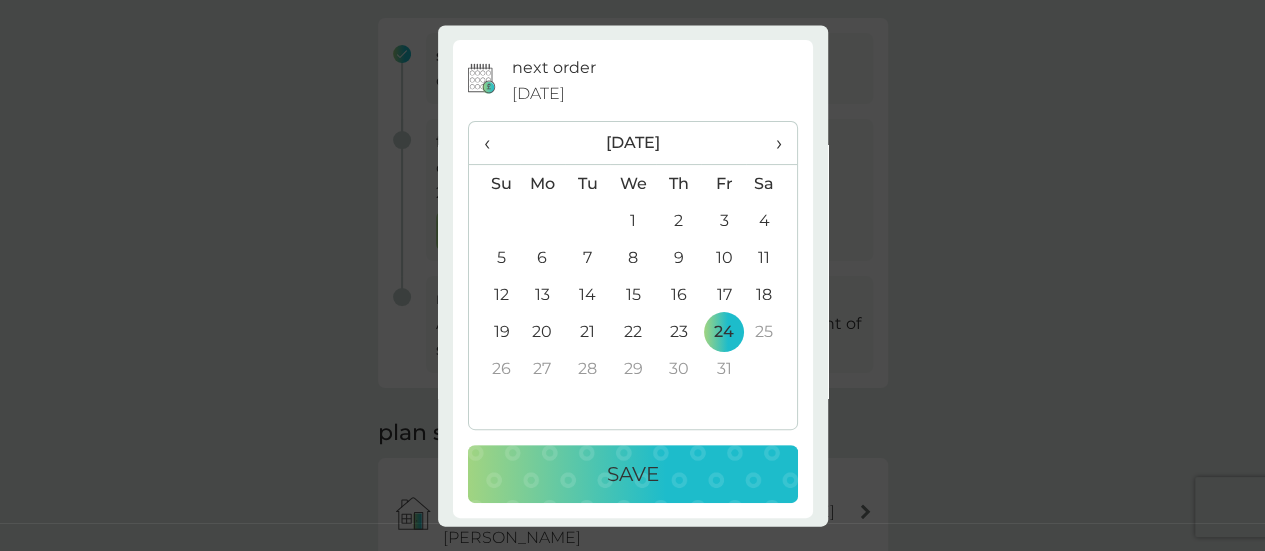 scroll, scrollTop: 141, scrollLeft: 0, axis: vertical 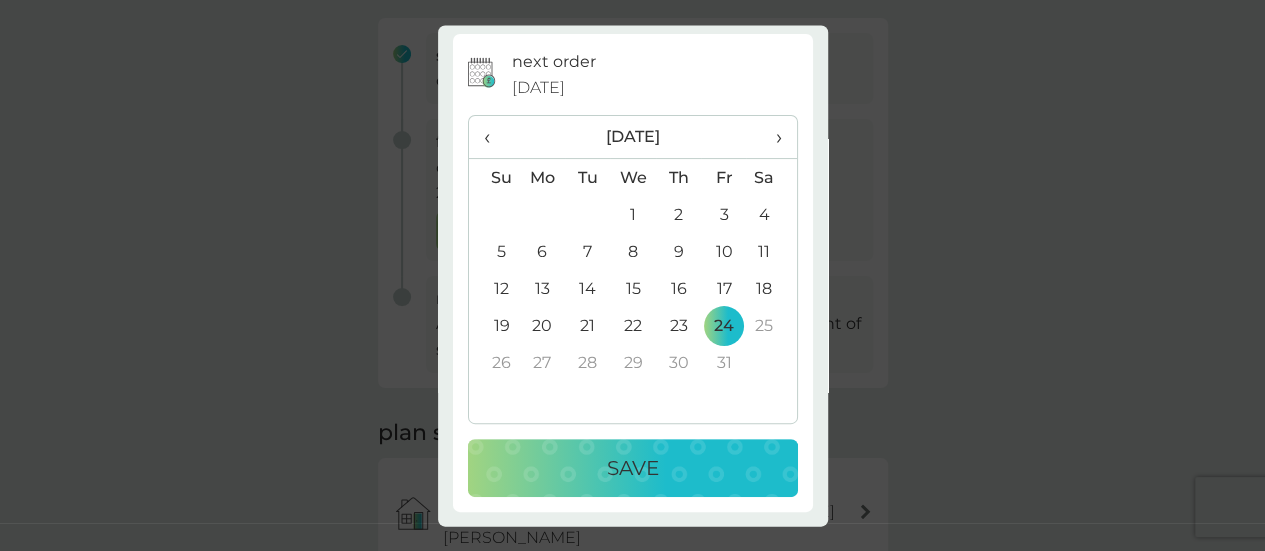click on "Save" at bounding box center [633, 469] 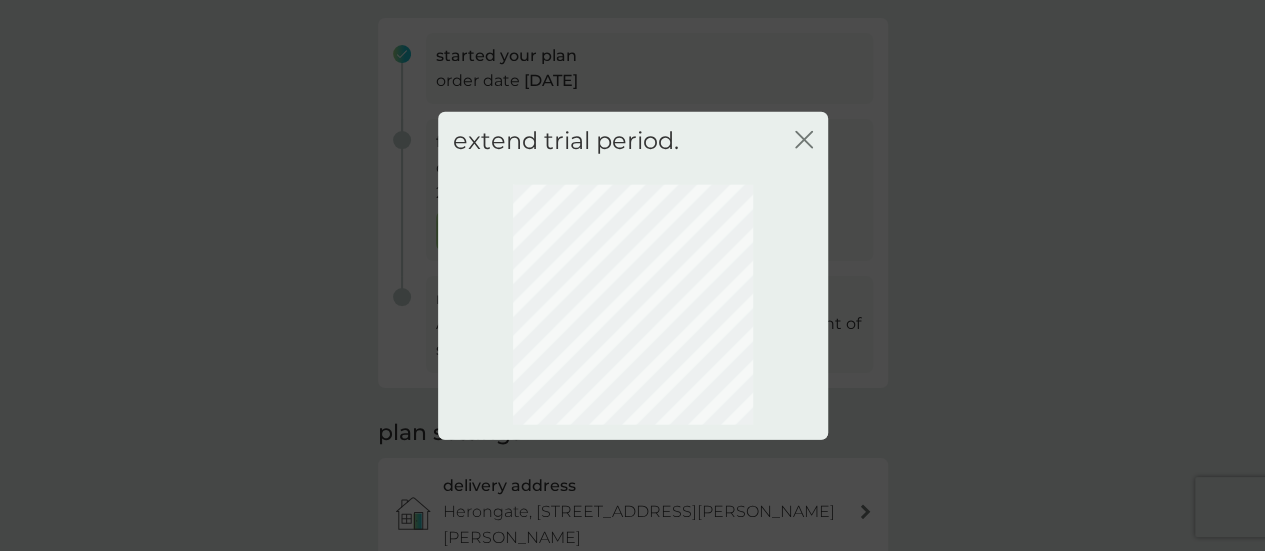 scroll, scrollTop: 287, scrollLeft: 0, axis: vertical 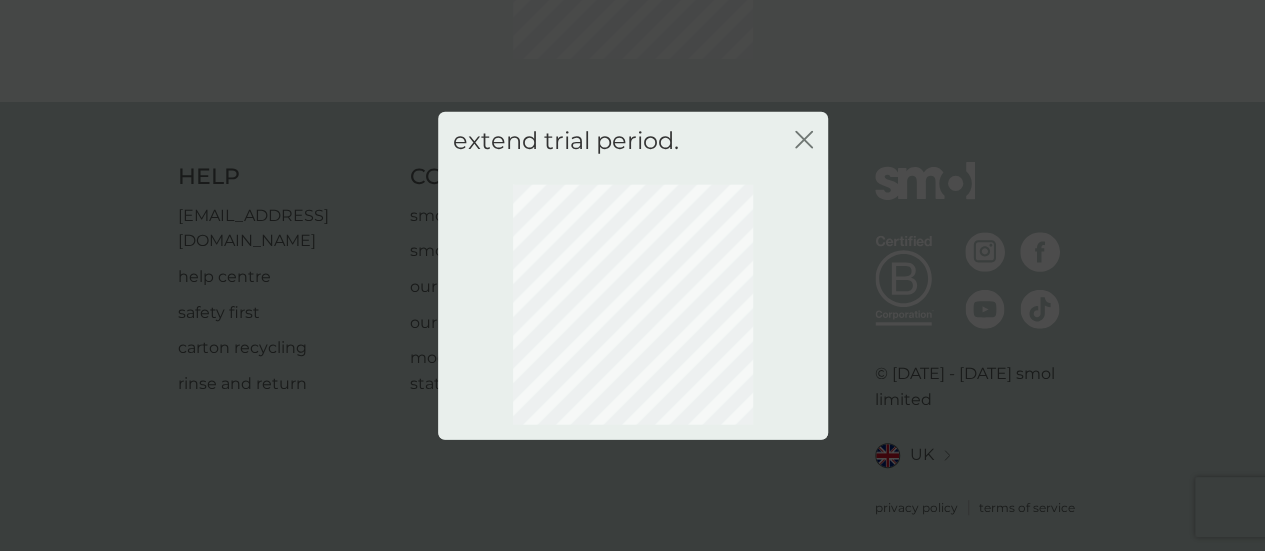 click on "close" 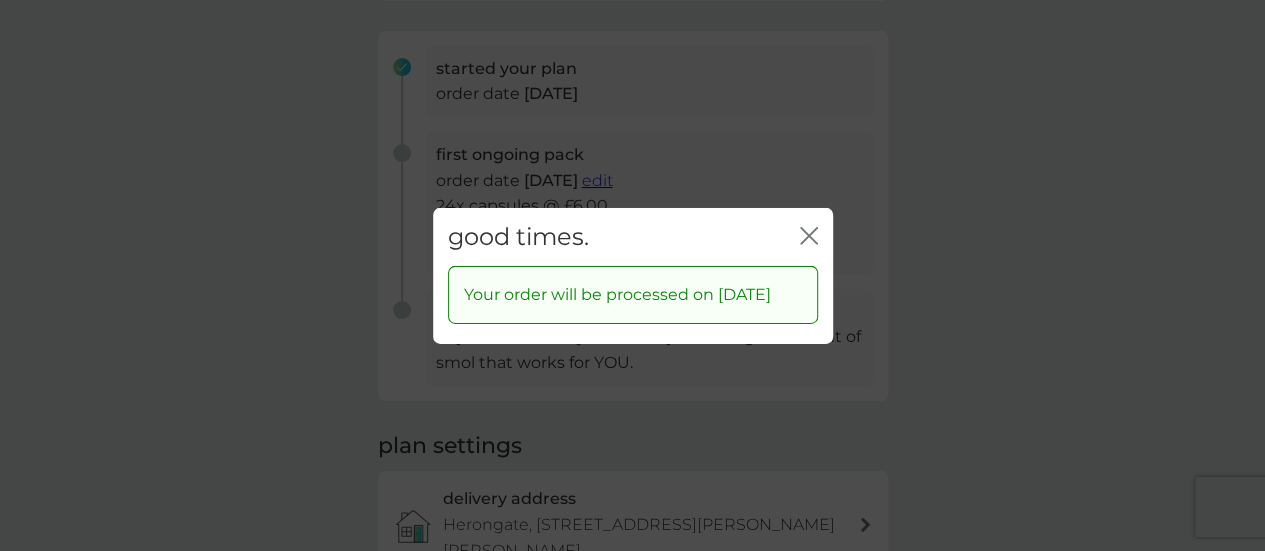 click 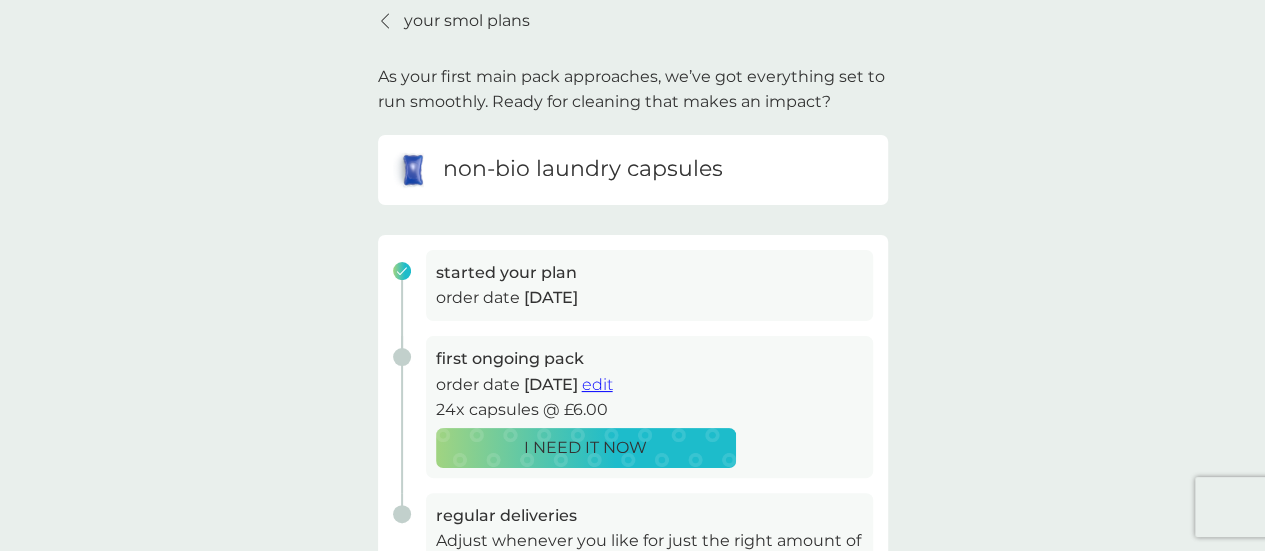 scroll, scrollTop: 0, scrollLeft: 0, axis: both 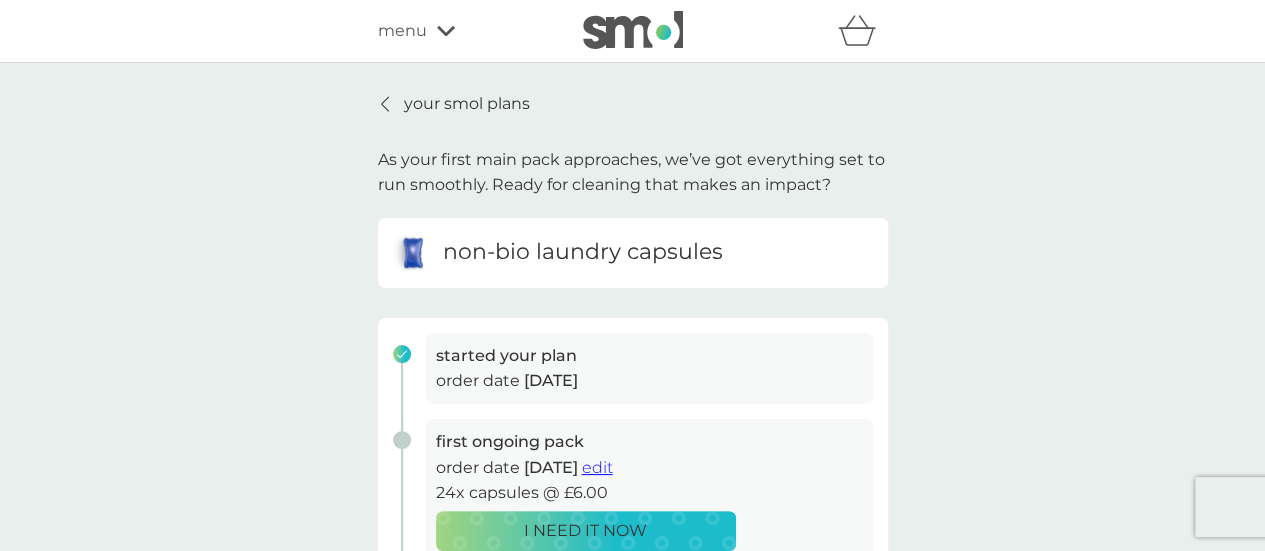 click on "your smol plans" at bounding box center [467, 104] 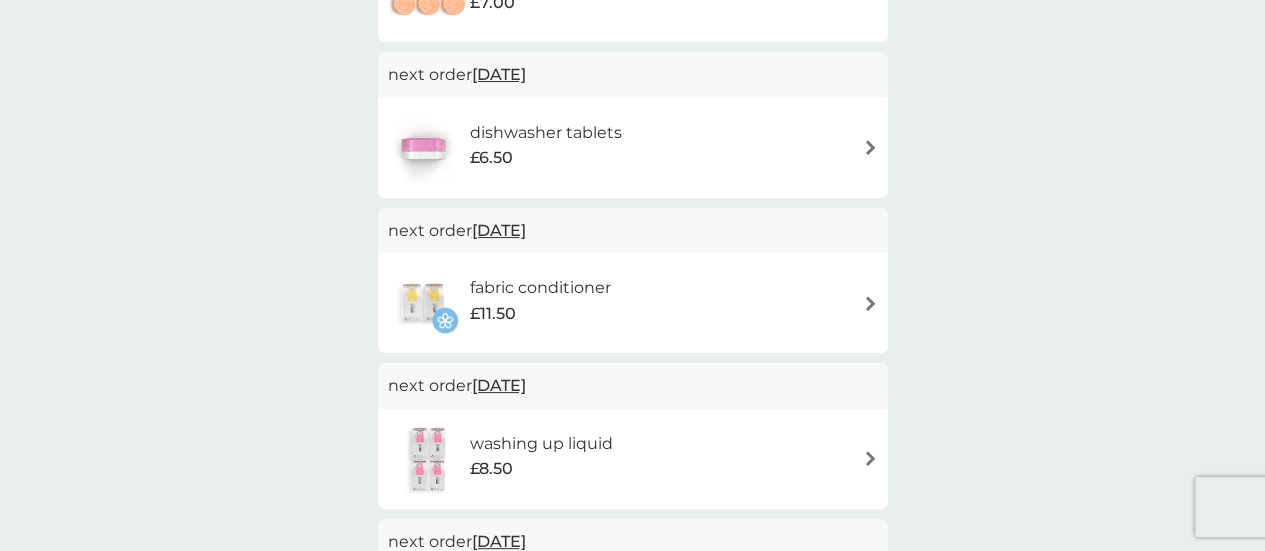 scroll, scrollTop: 300, scrollLeft: 0, axis: vertical 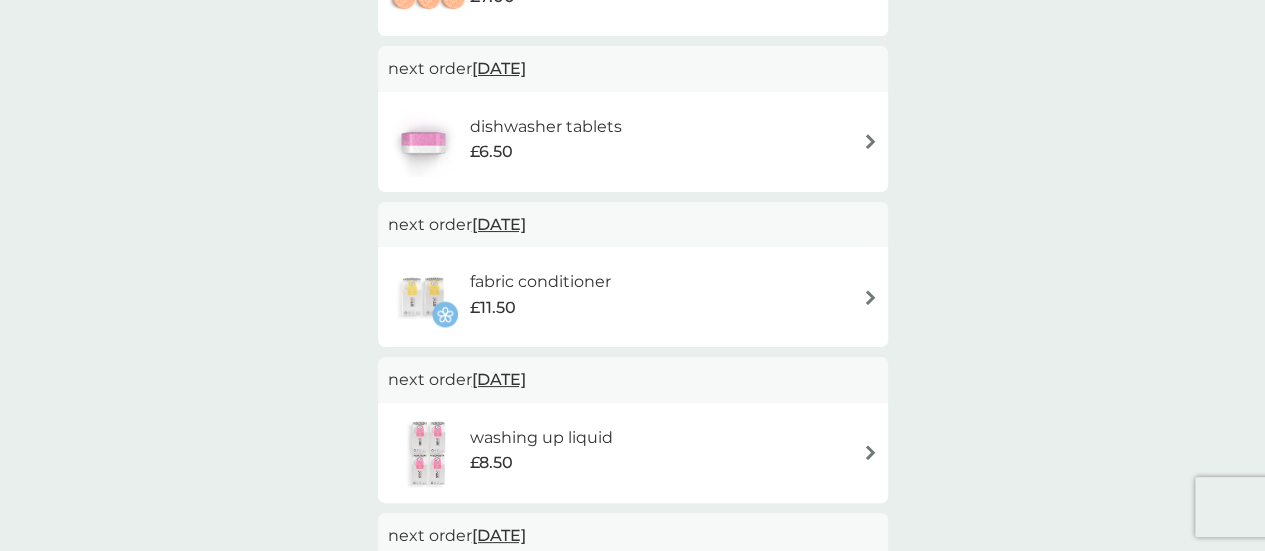 click on "22 Aug 2025" at bounding box center [499, 68] 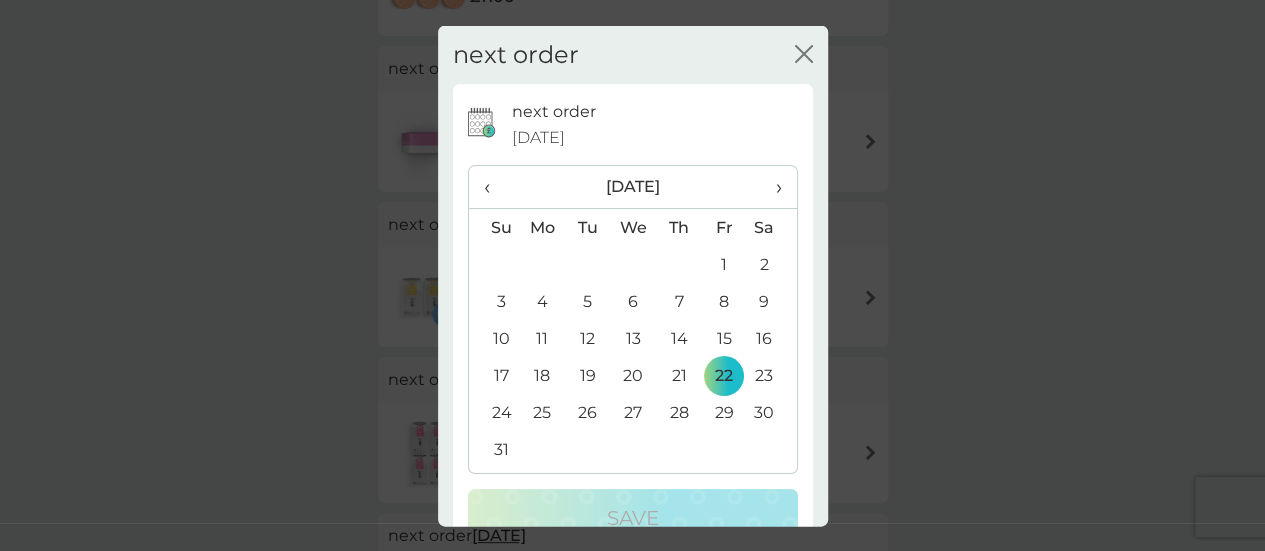 click on "›" at bounding box center [771, 187] 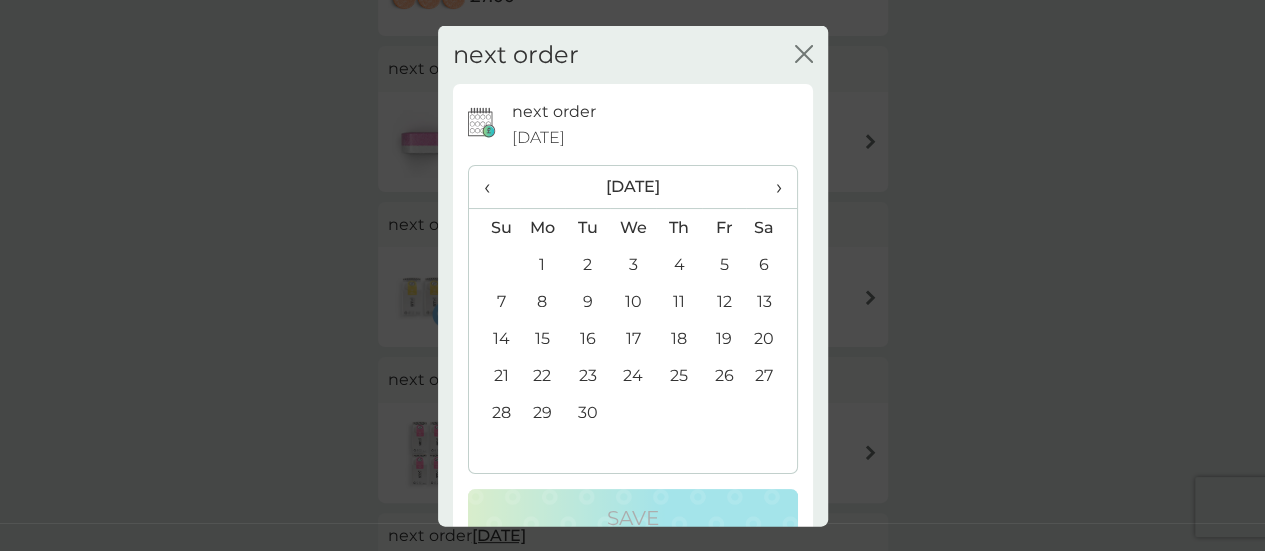 click on "19" at bounding box center (724, 338) 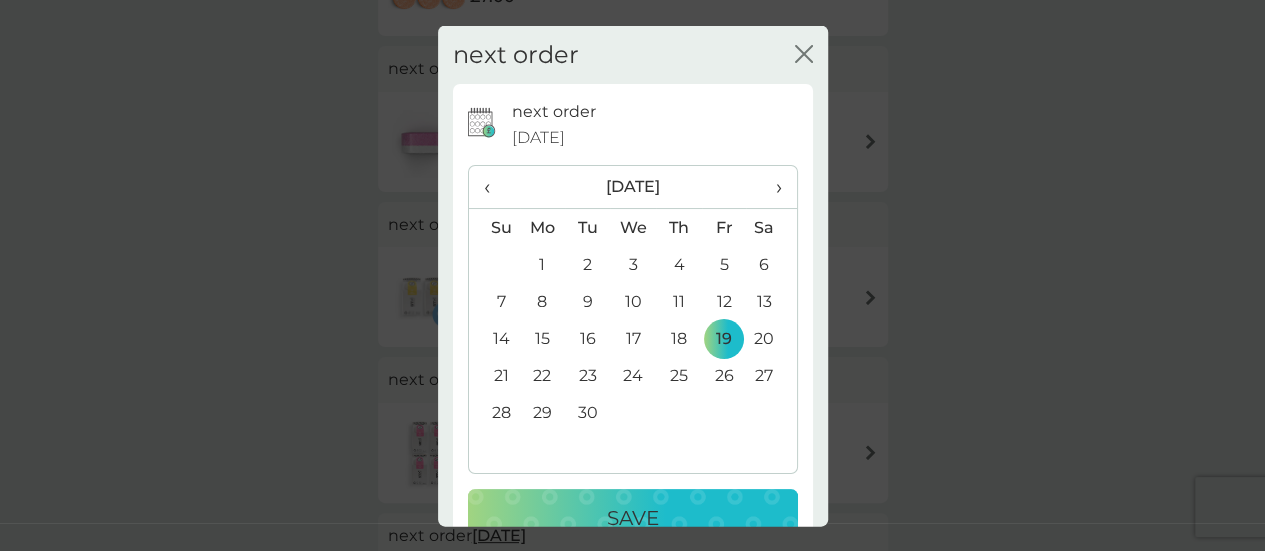 click on "Save" at bounding box center [633, 518] 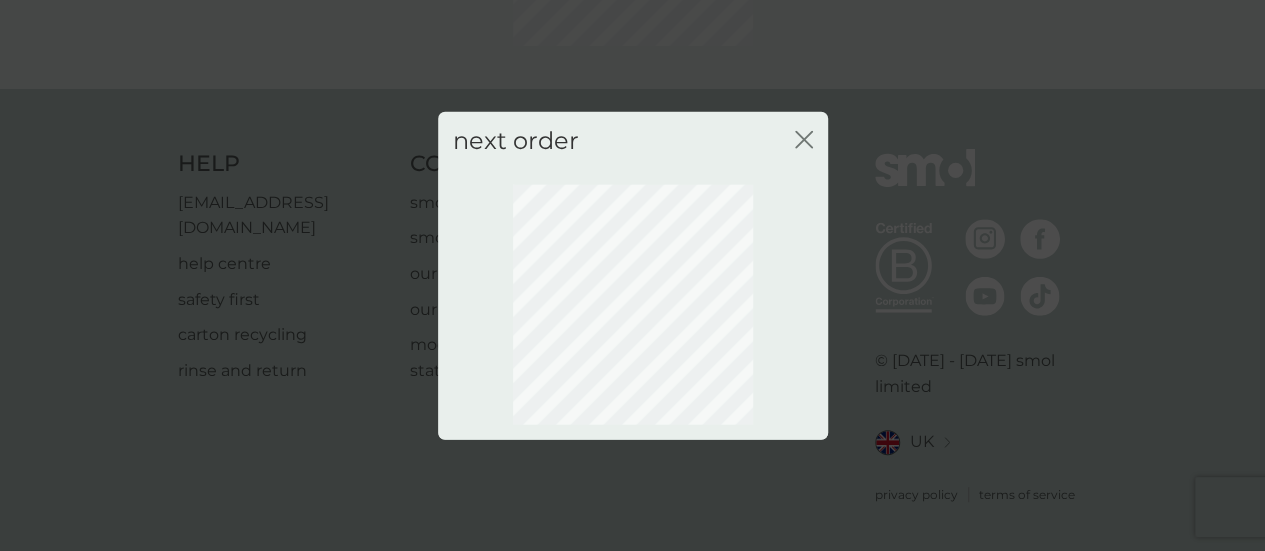scroll, scrollTop: 287, scrollLeft: 0, axis: vertical 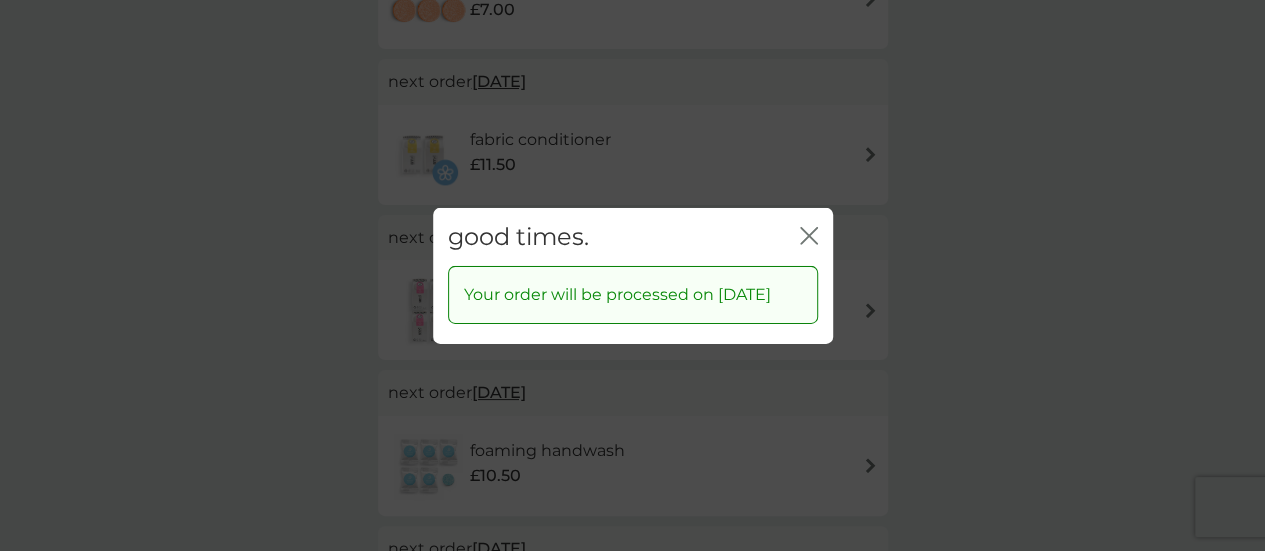 click on "close" 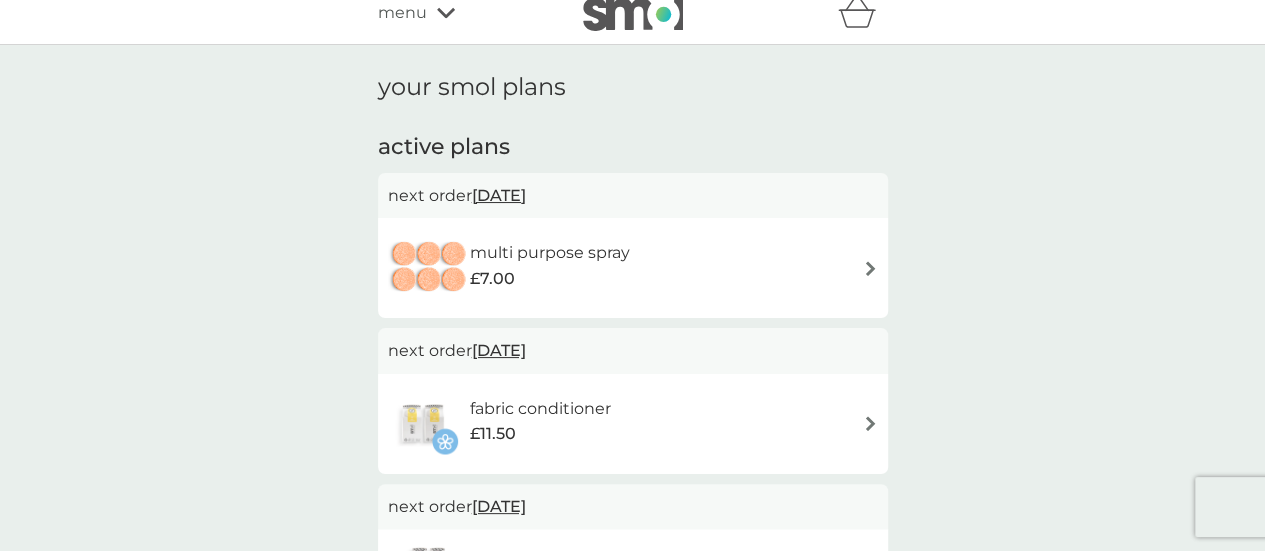 scroll, scrollTop: 0, scrollLeft: 0, axis: both 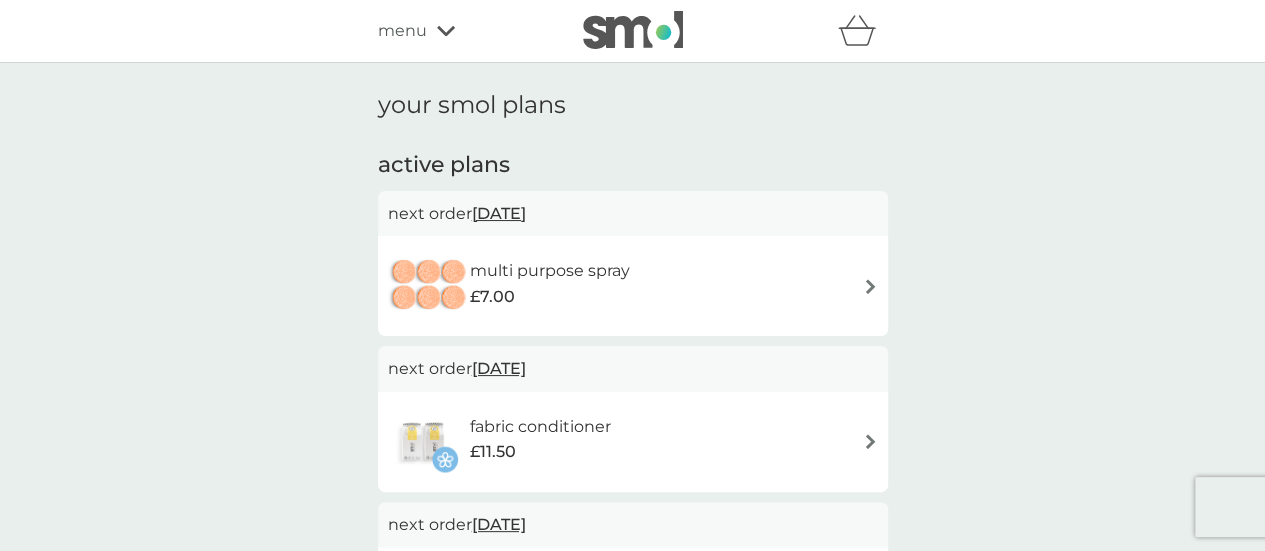 click on "menu" at bounding box center (402, 31) 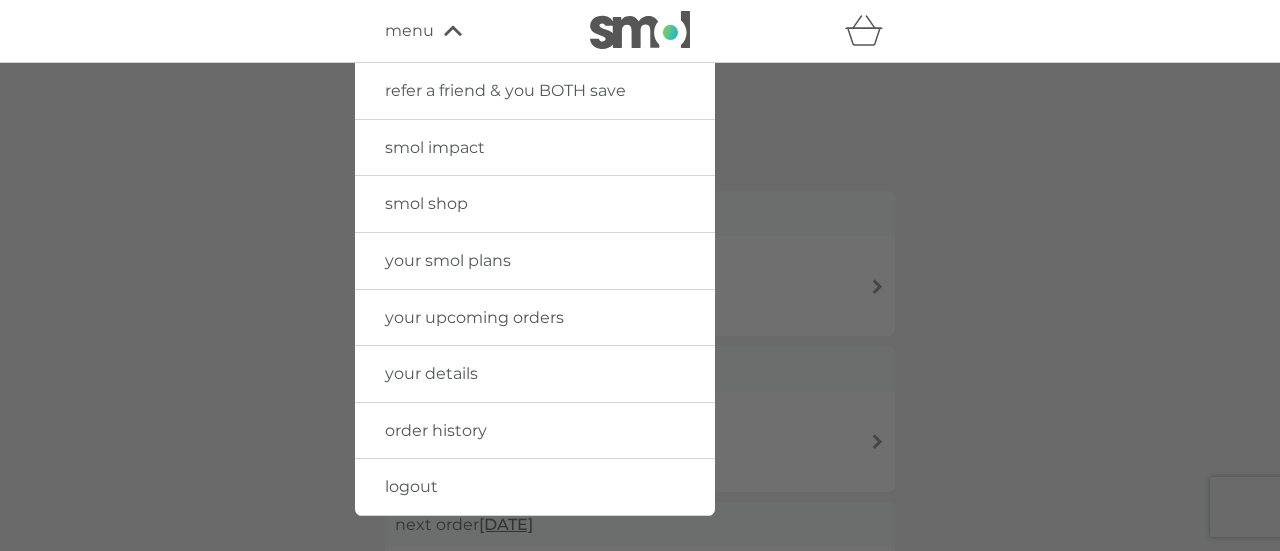 click on "order history" at bounding box center (436, 430) 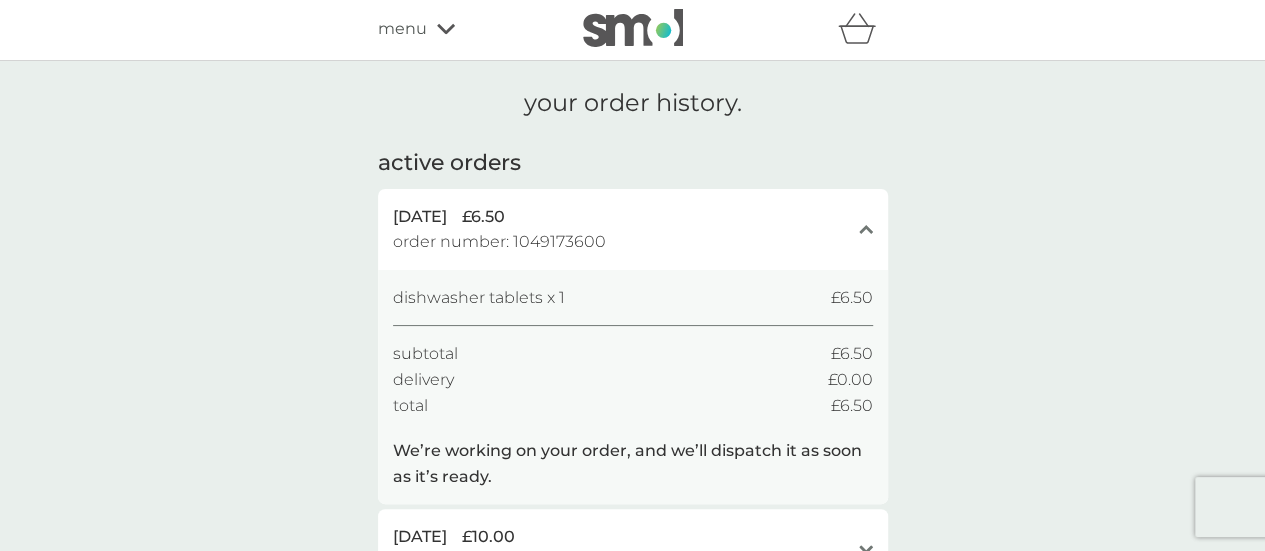 scroll, scrollTop: 0, scrollLeft: 0, axis: both 